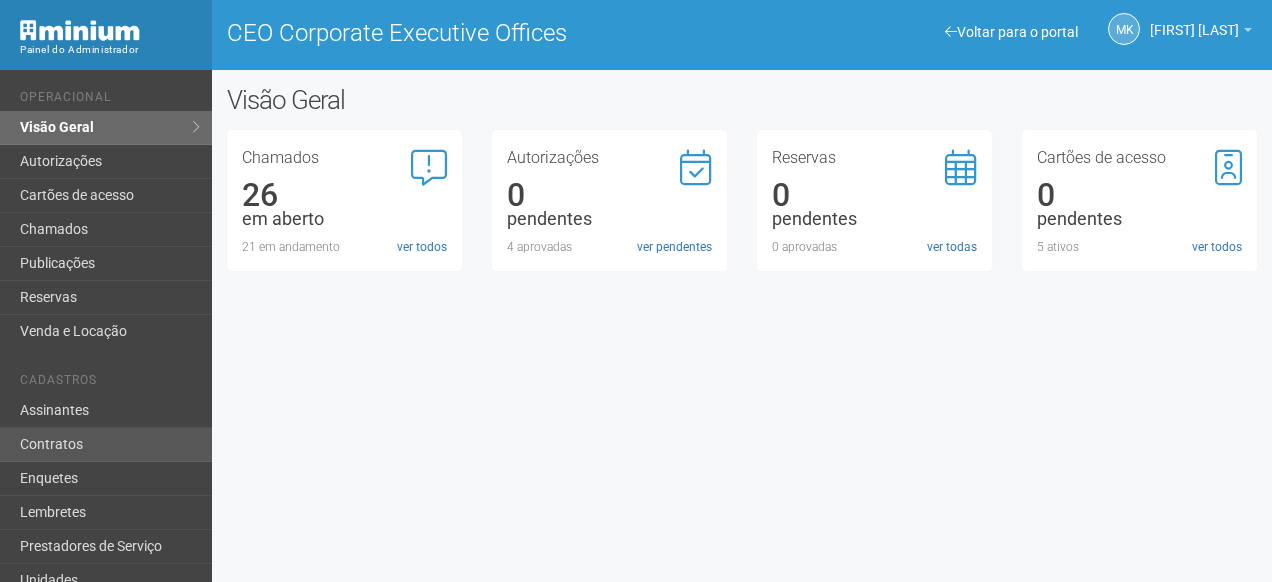 scroll, scrollTop: 0, scrollLeft: 0, axis: both 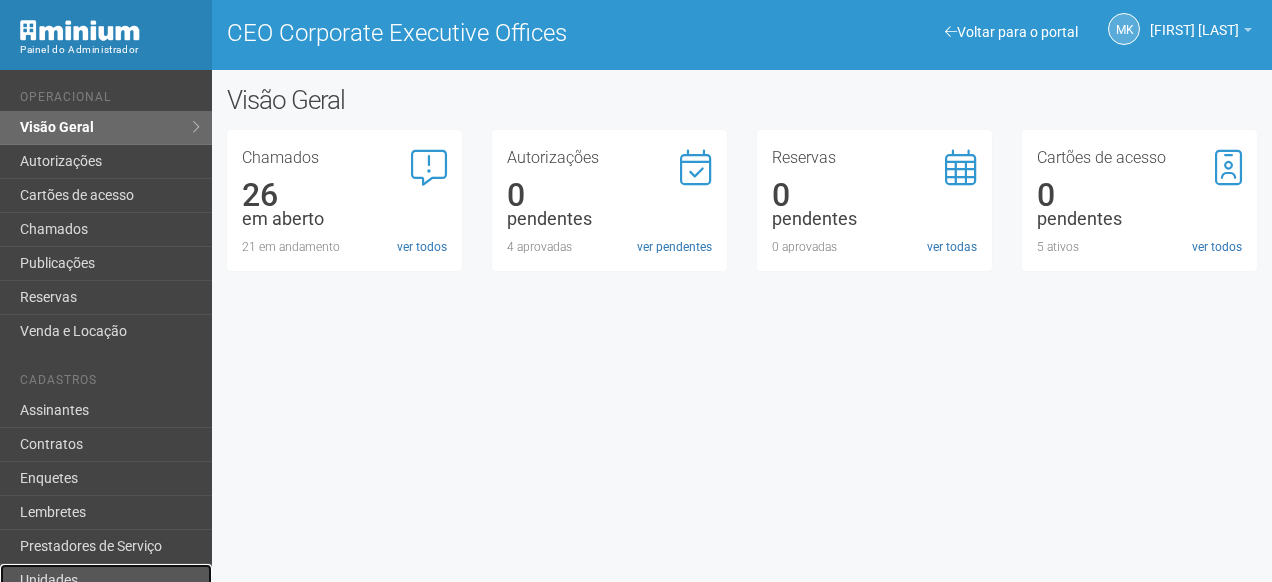 click on "Unidades" at bounding box center (106, 581) 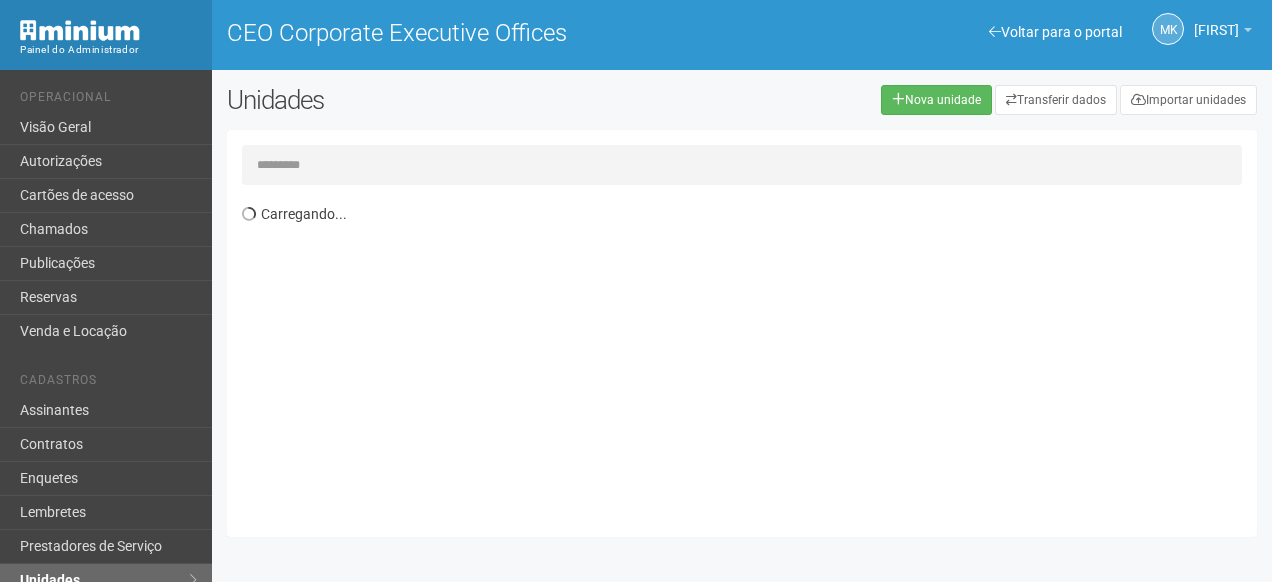 scroll, scrollTop: 0, scrollLeft: 0, axis: both 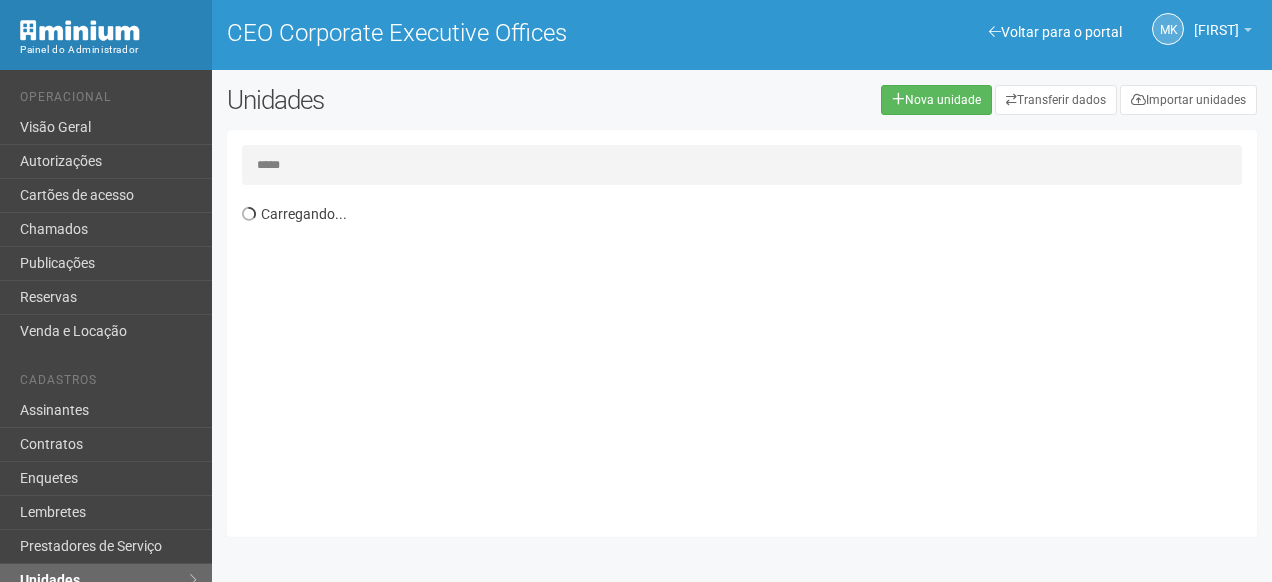 type on "*****" 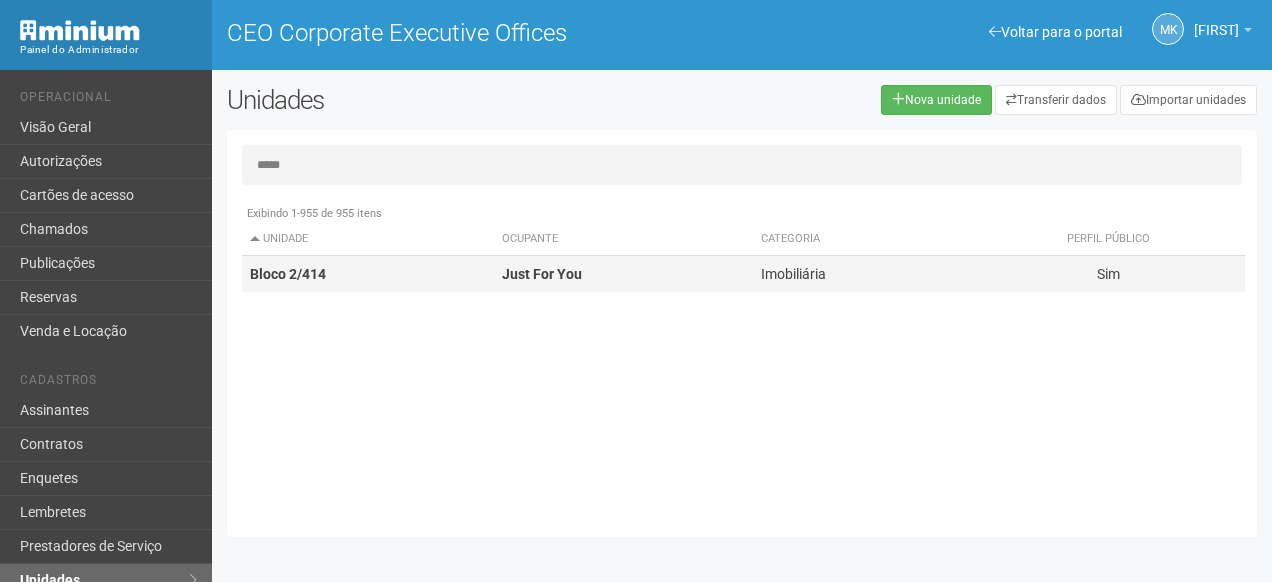 click on "Bloco 2/414" at bounding box center [368, 274] 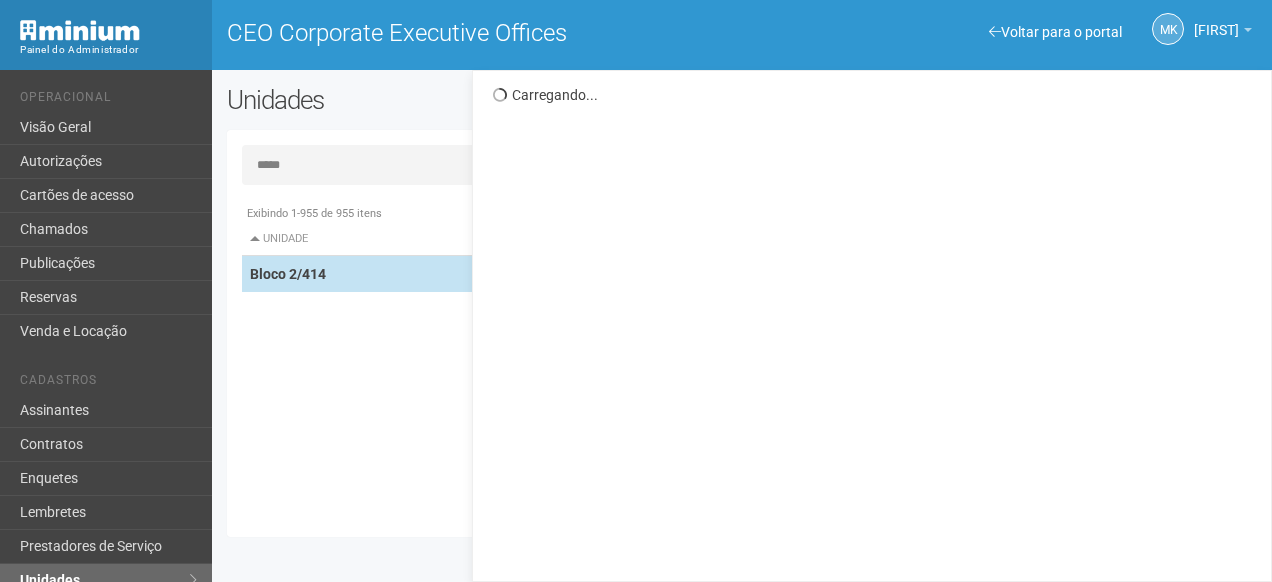 click on "Bloco 2/414" at bounding box center (368, 274) 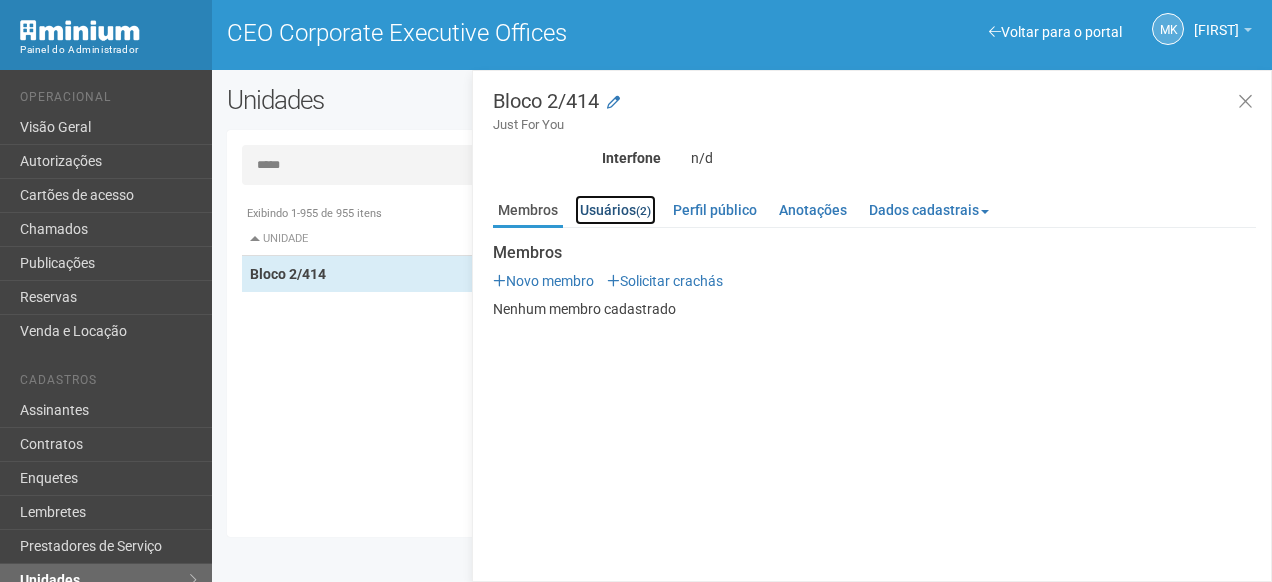 click on "Usuários  (2)" at bounding box center (615, 210) 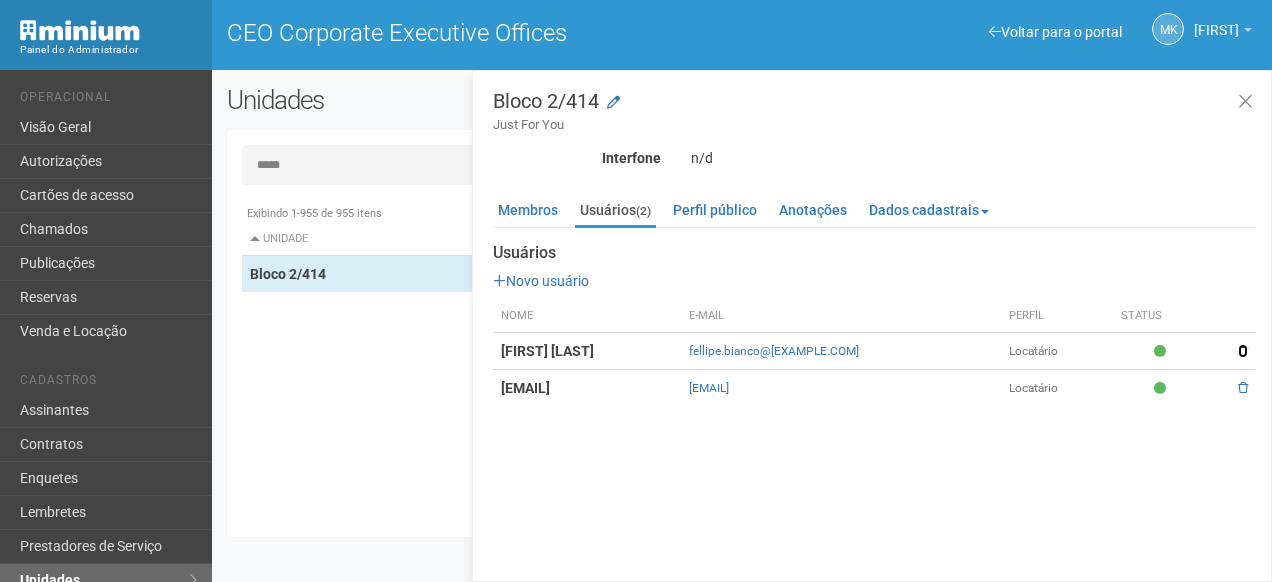drag, startPoint x: 1247, startPoint y: 352, endPoint x: 717, endPoint y: 58, distance: 606.0825 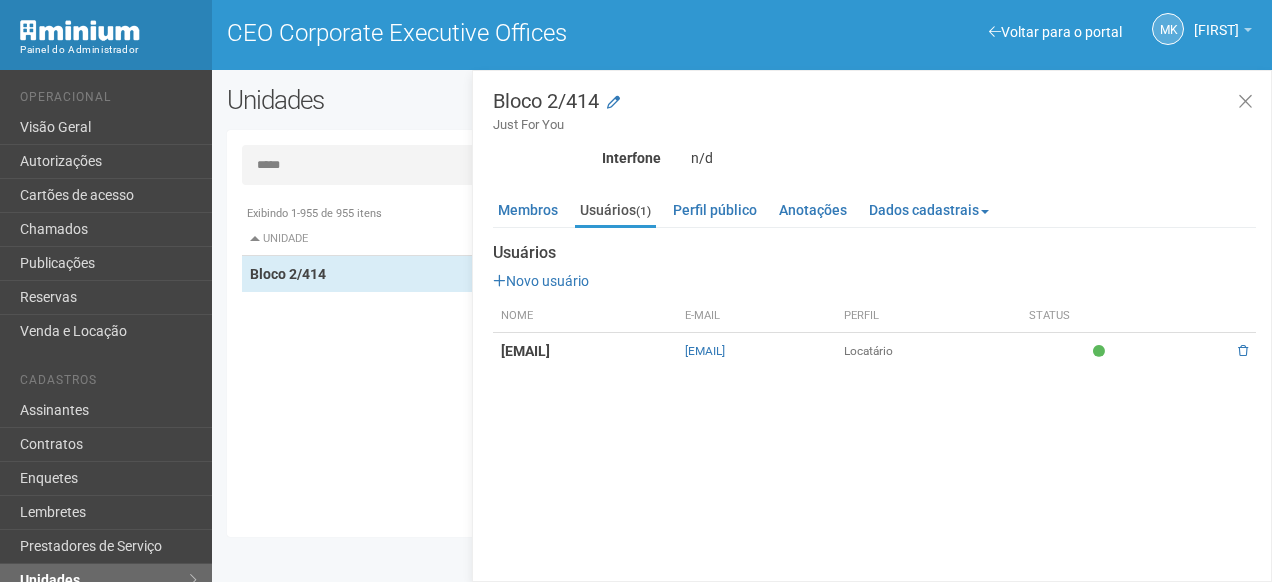 click at bounding box center [1219, 351] 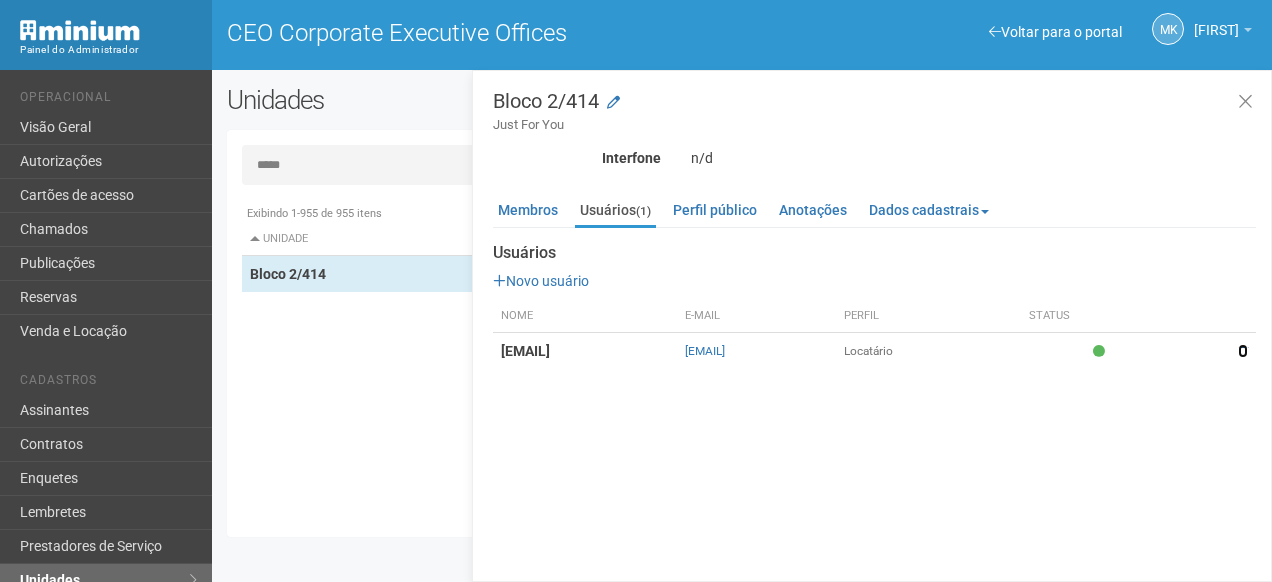 click at bounding box center (1243, 351) 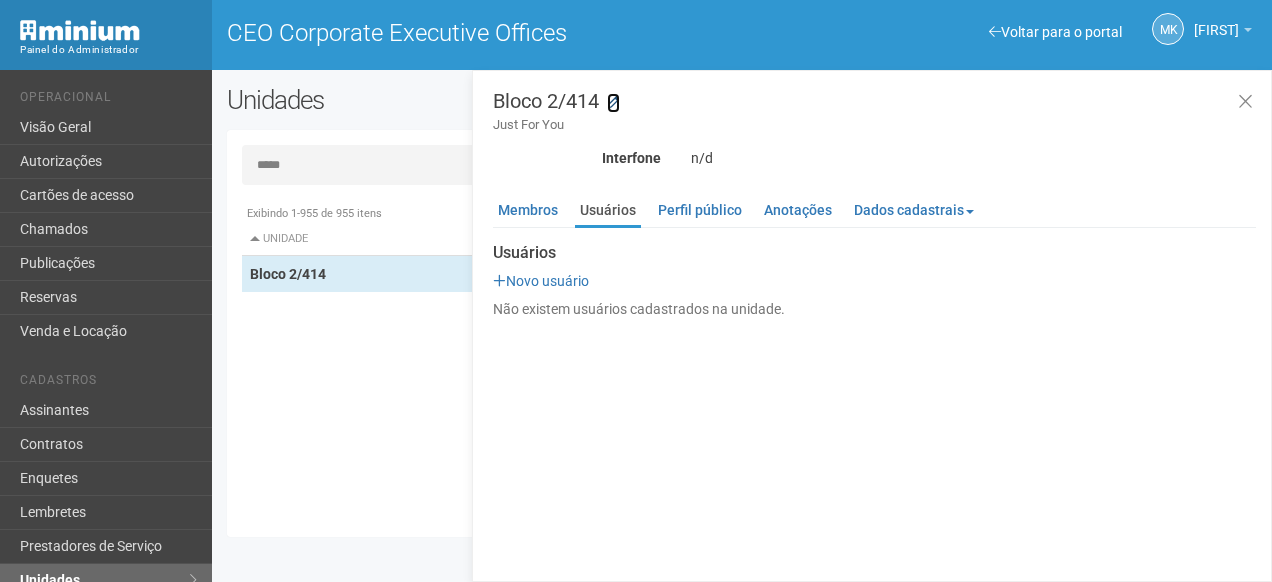 click at bounding box center [613, 102] 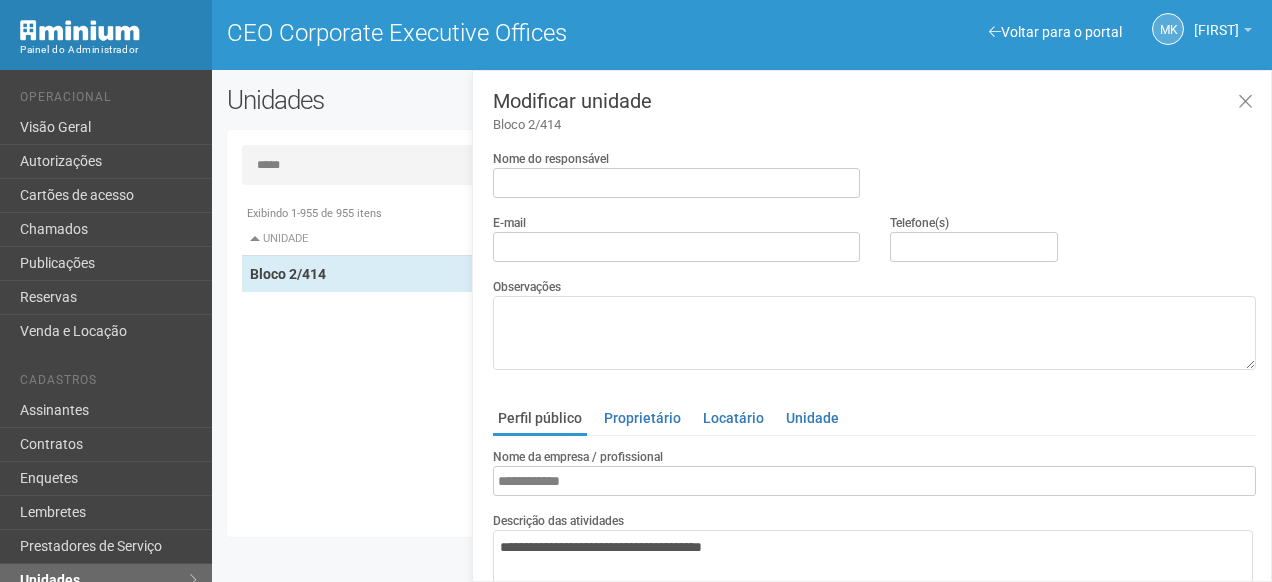 click on "Nome da empresa / profissional" at bounding box center [578, 457] 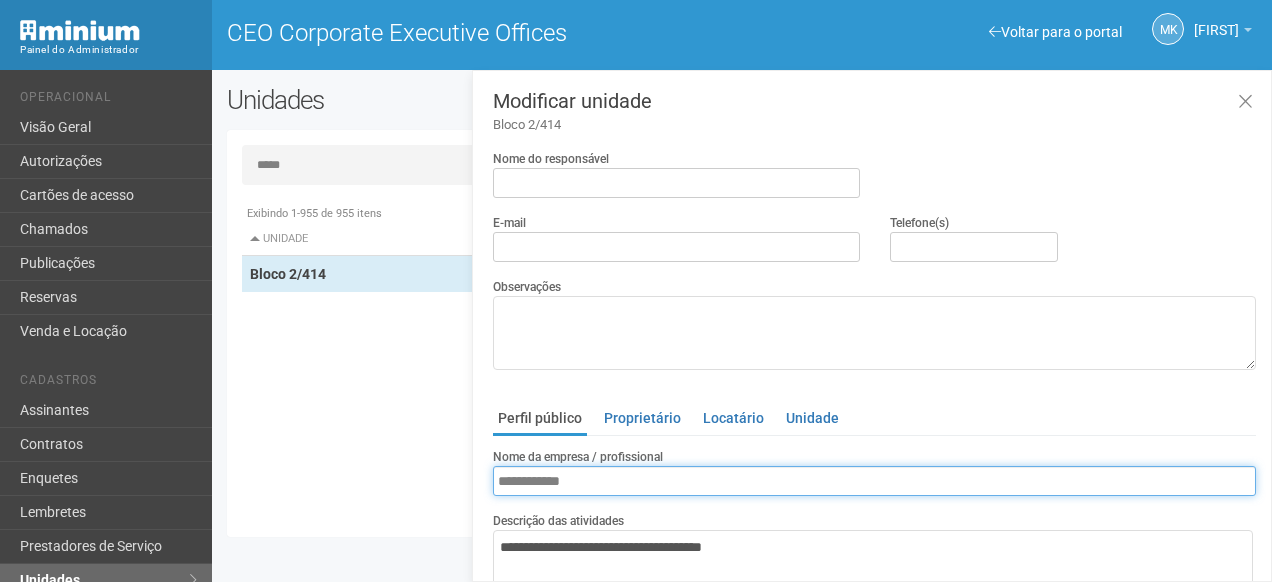 drag, startPoint x: 640, startPoint y: 461, endPoint x: 631, endPoint y: 466, distance: 10.29563 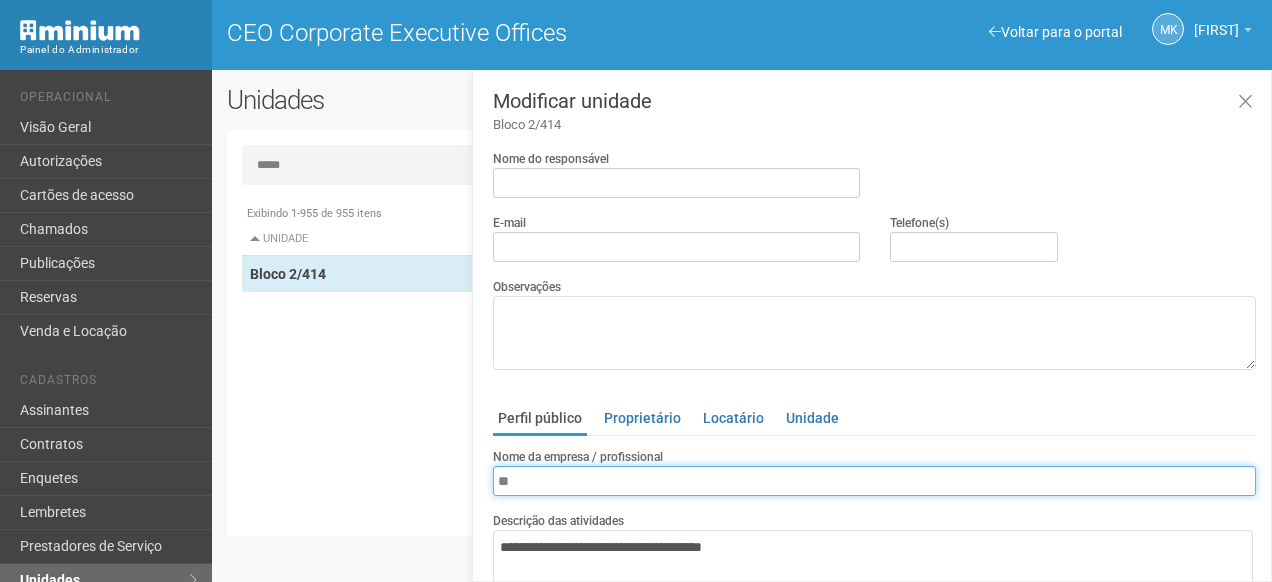 type on "*" 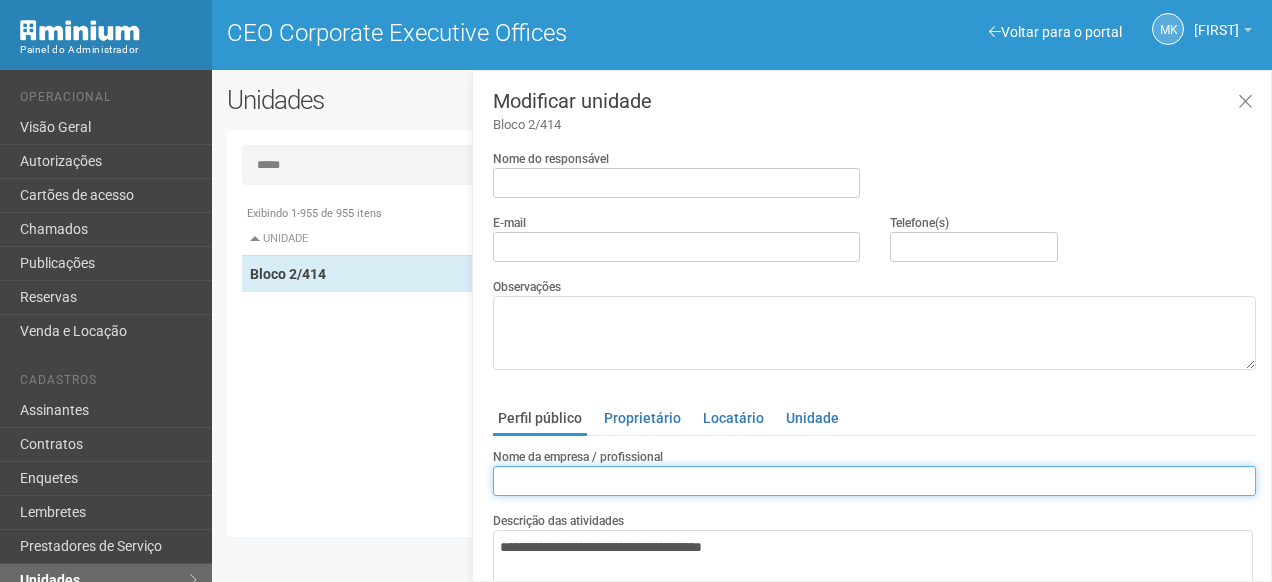 type 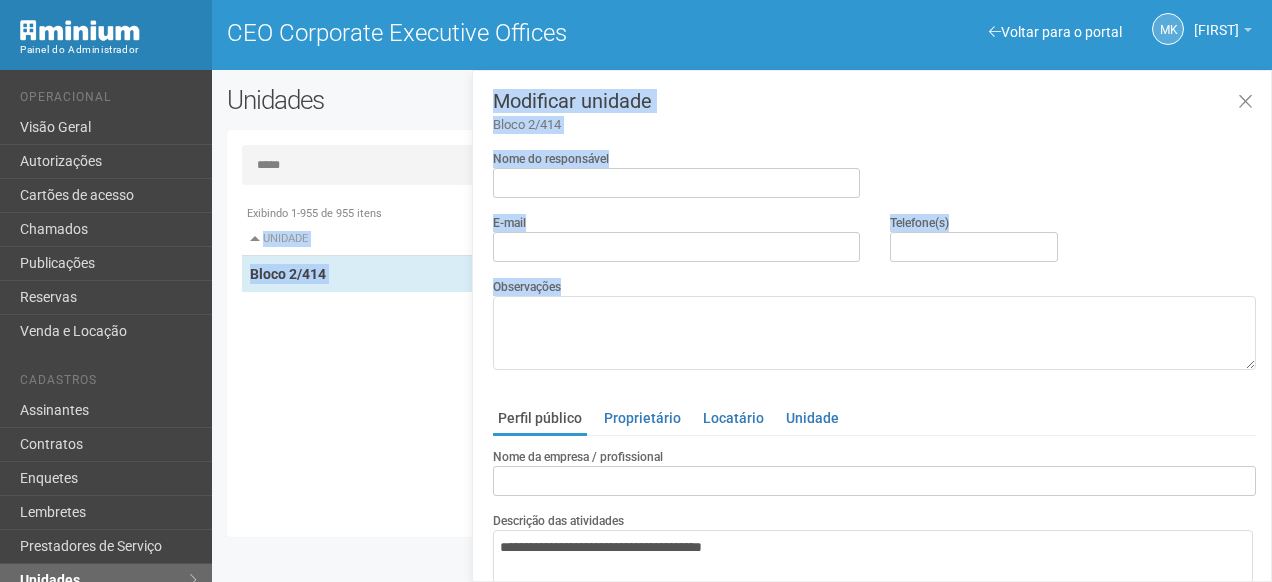drag, startPoint x: 1271, startPoint y: 304, endPoint x: 1274, endPoint y: 362, distance: 58.077534 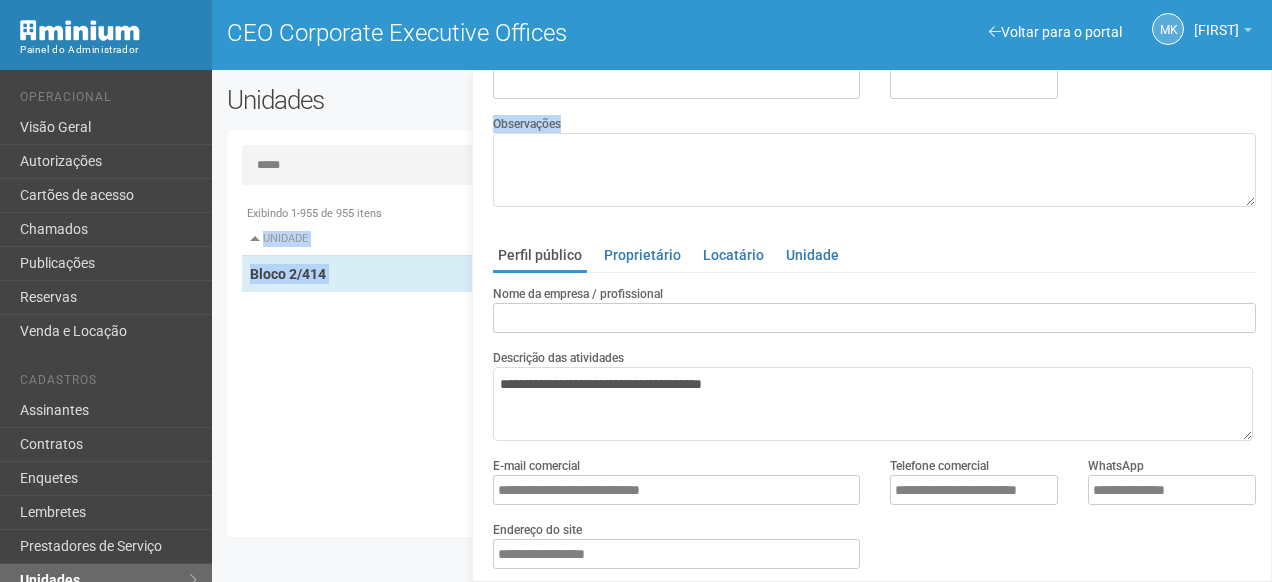 scroll, scrollTop: 201, scrollLeft: 0, axis: vertical 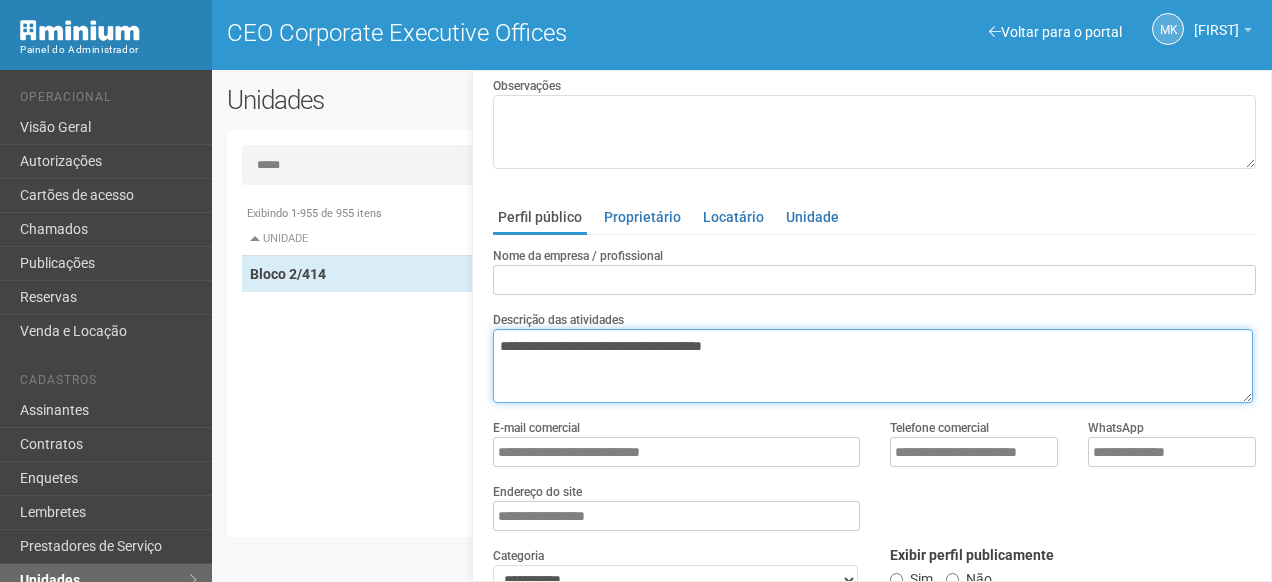 drag, startPoint x: 802, startPoint y: 336, endPoint x: 362, endPoint y: 367, distance: 441.0907 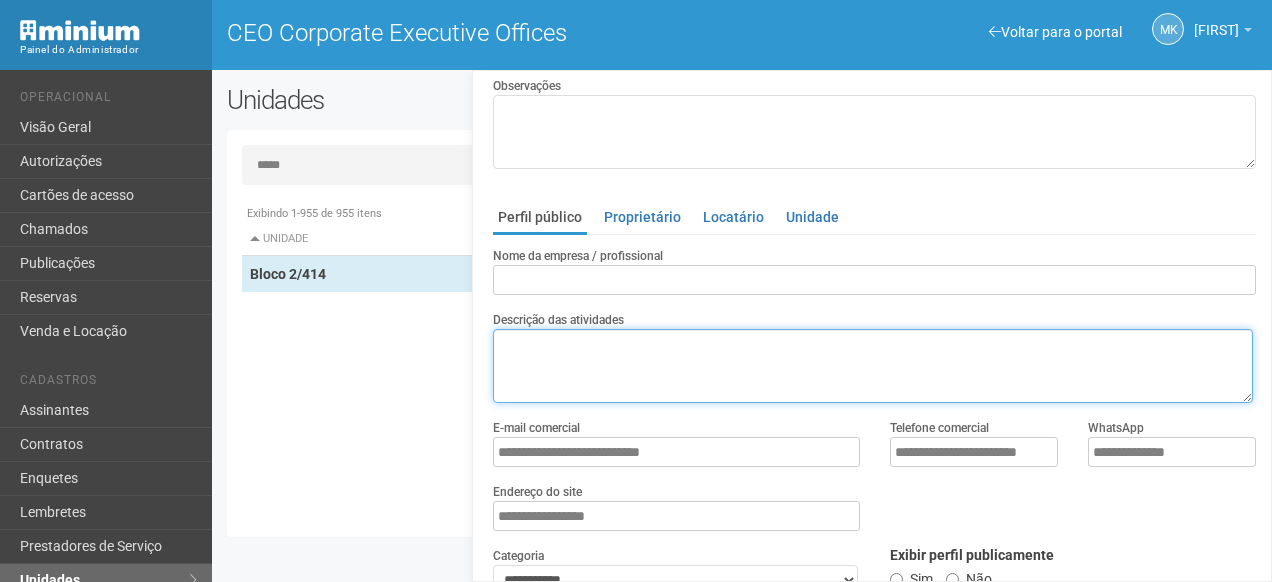 type 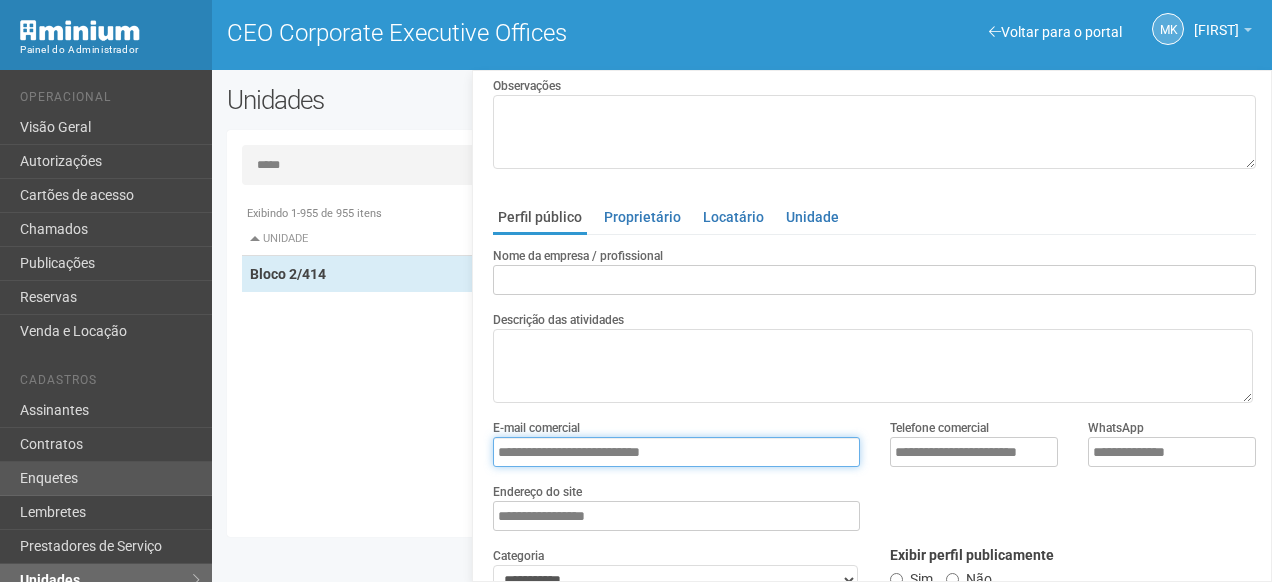drag, startPoint x: 647, startPoint y: 426, endPoint x: 199, endPoint y: 469, distance: 450.0589 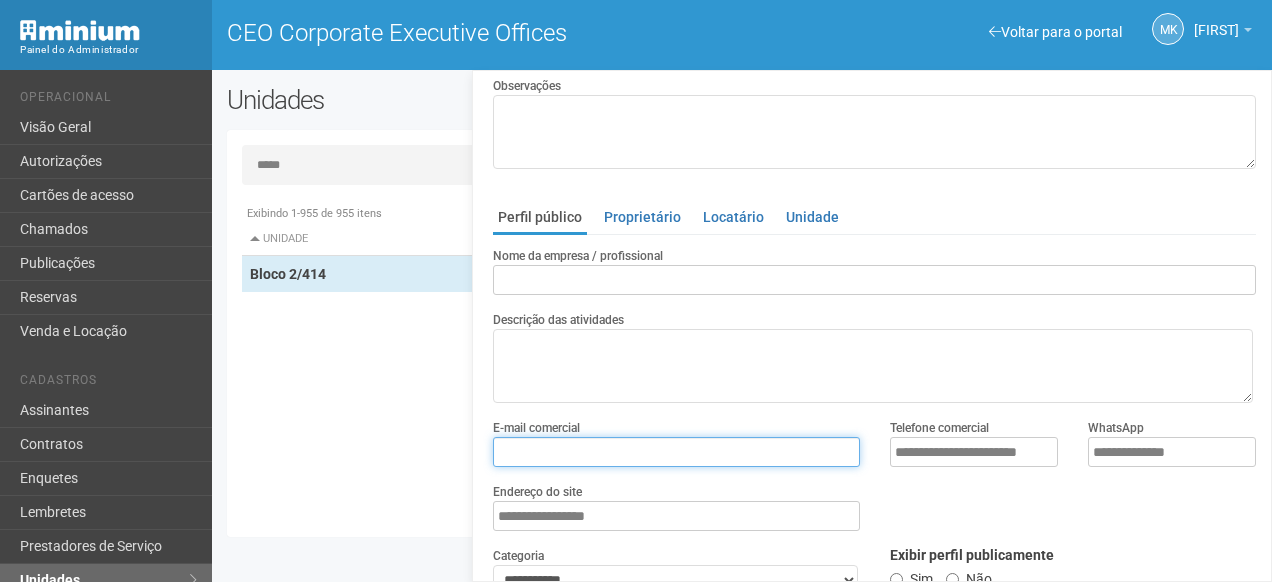 type 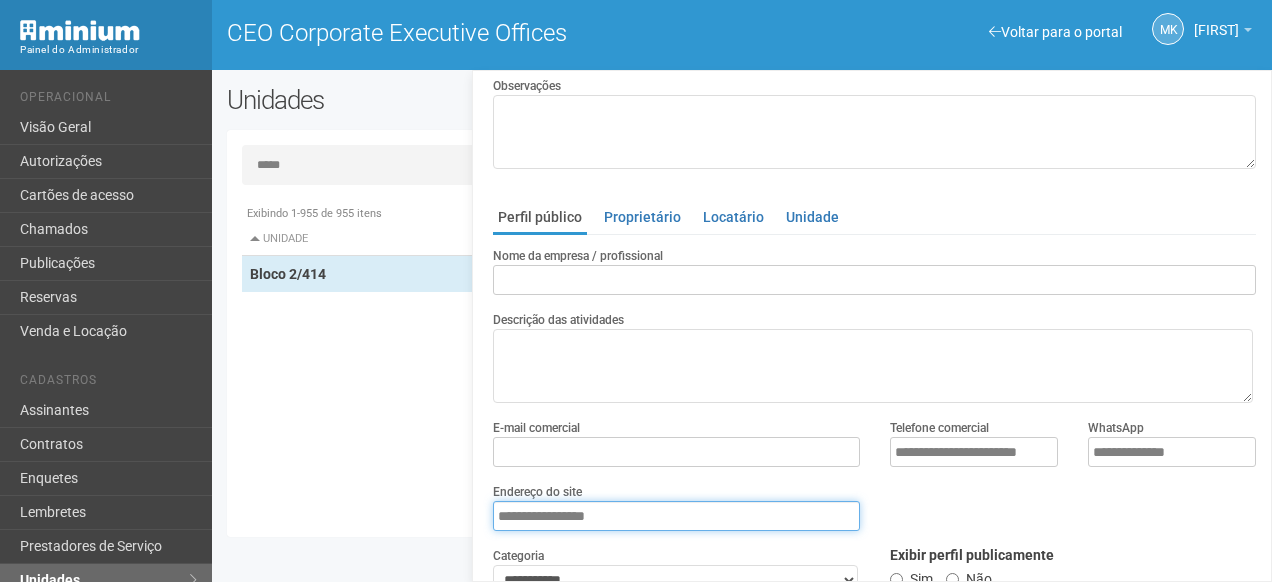 drag, startPoint x: 637, startPoint y: 499, endPoint x: 331, endPoint y: 526, distance: 307.18887 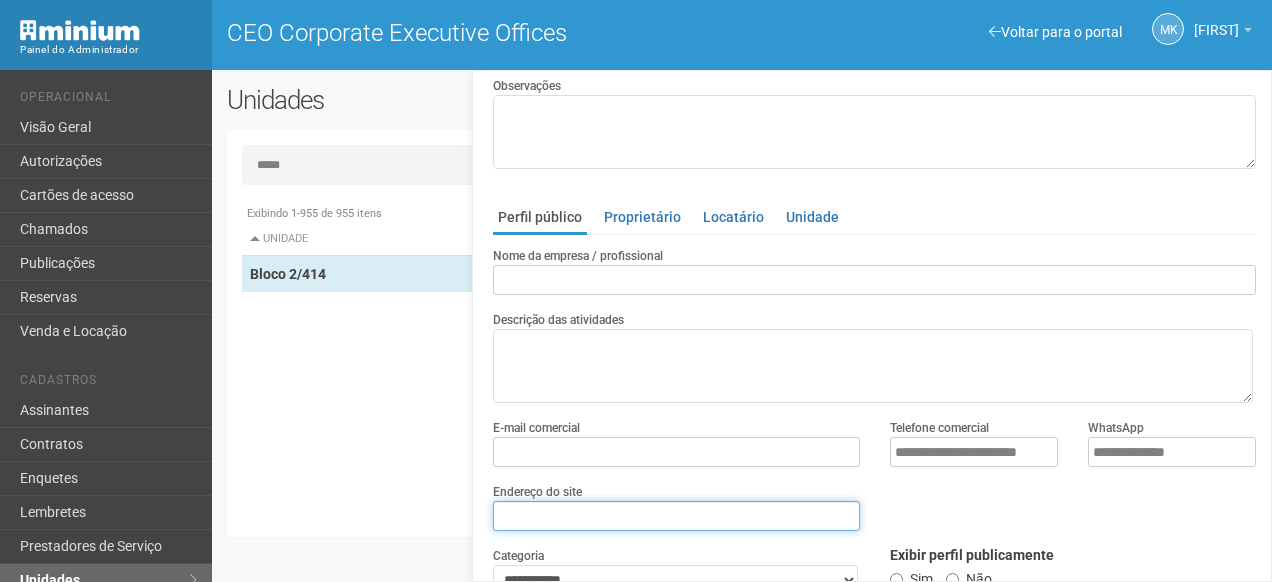 type 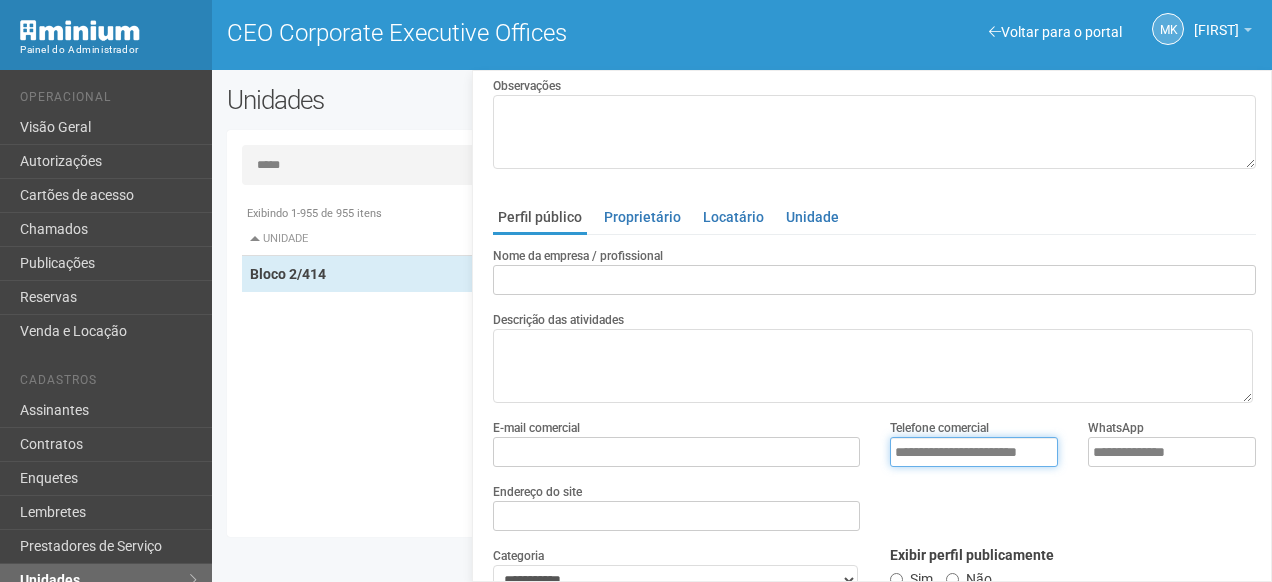 drag, startPoint x: 1040, startPoint y: 445, endPoint x: 738, endPoint y: 467, distance: 302.80026 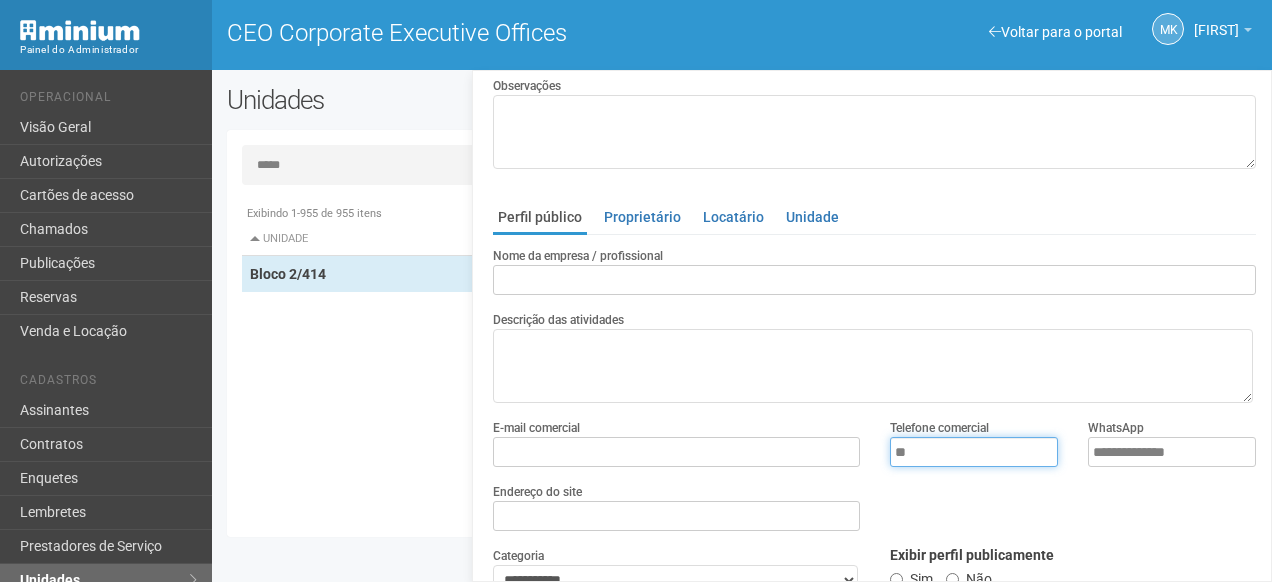 drag, startPoint x: 981, startPoint y: 441, endPoint x: 775, endPoint y: 469, distance: 207.89421 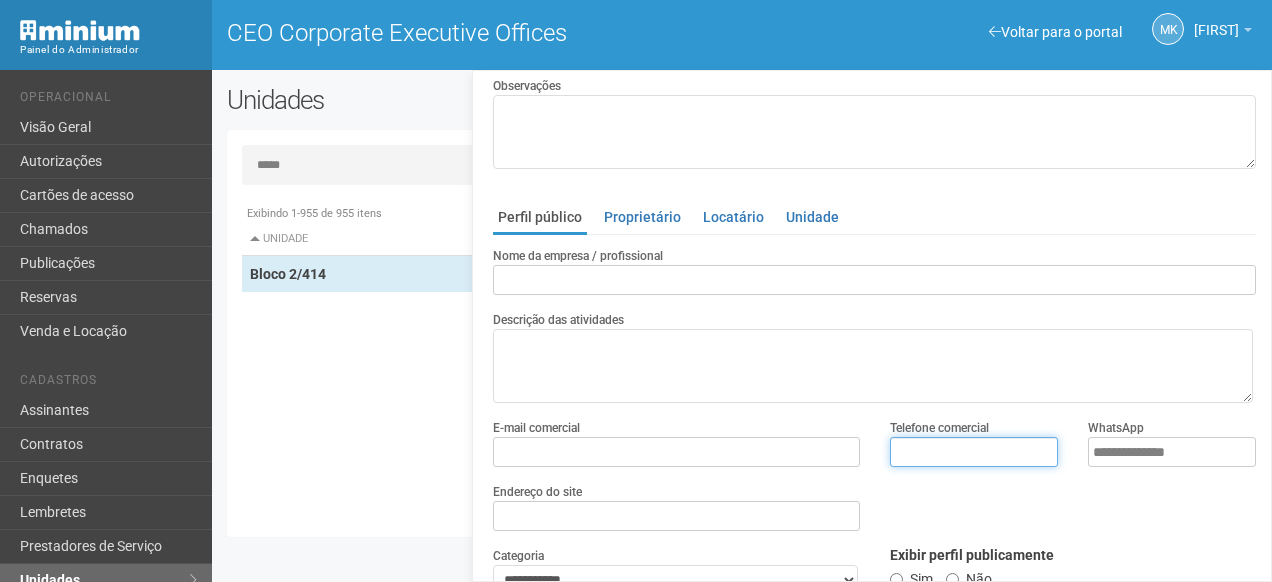 type 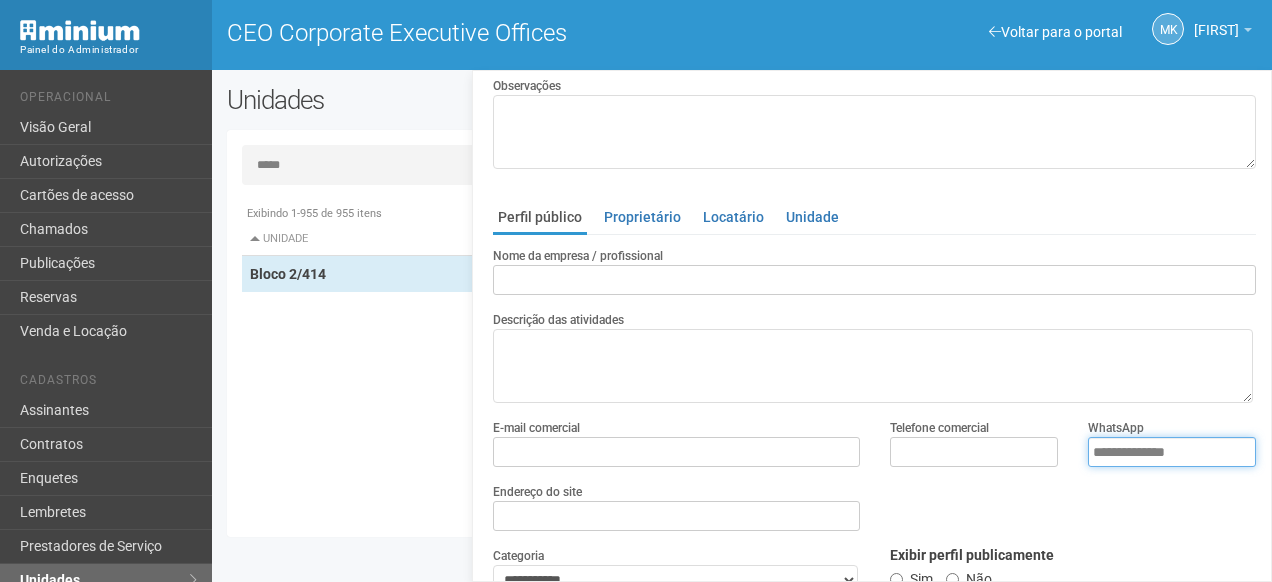 type 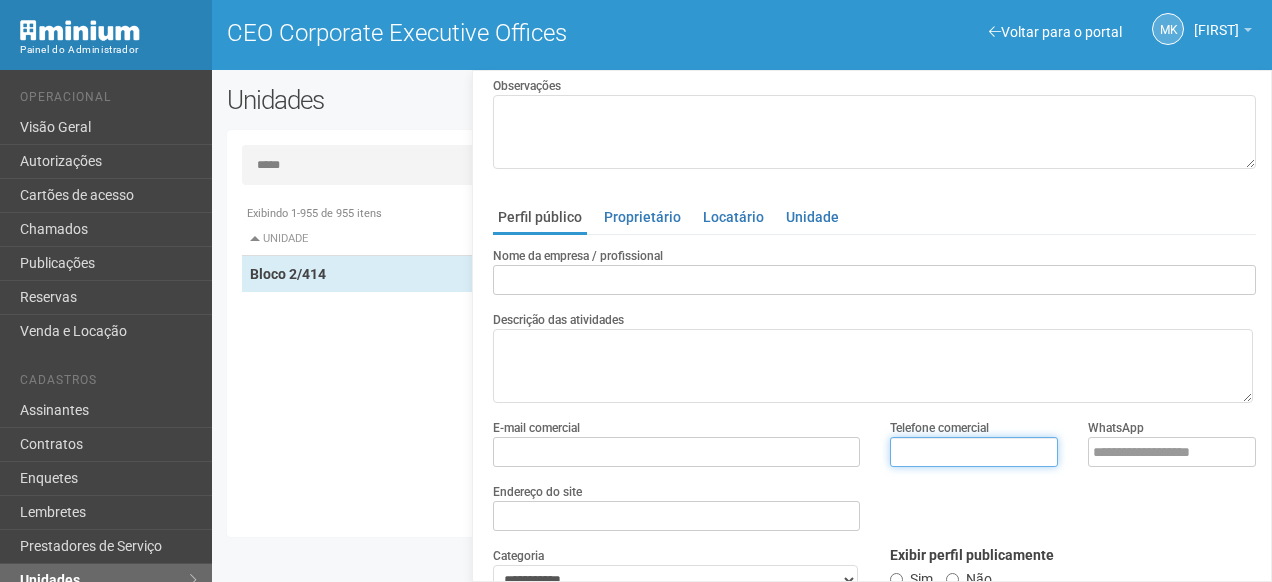 type on "**********" 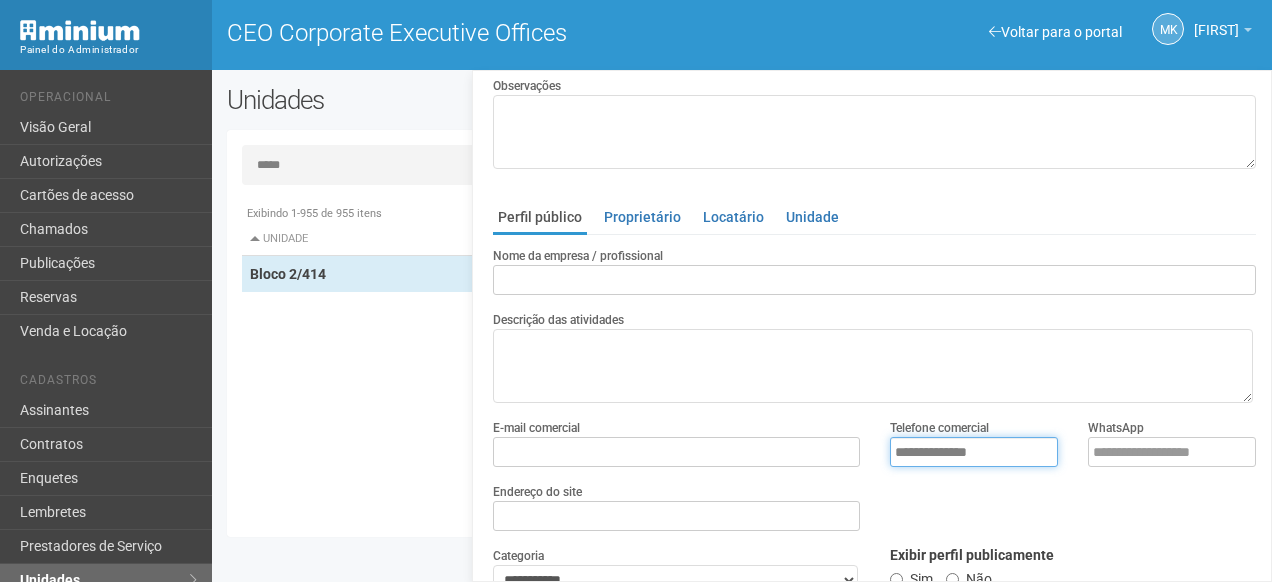 type on "*" 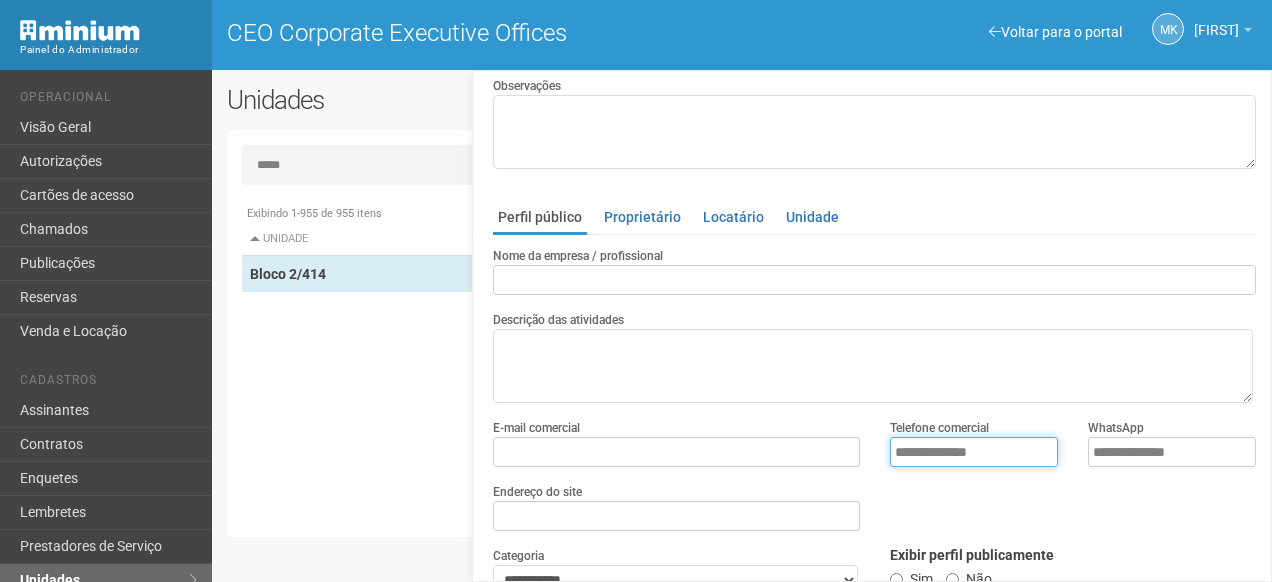 type 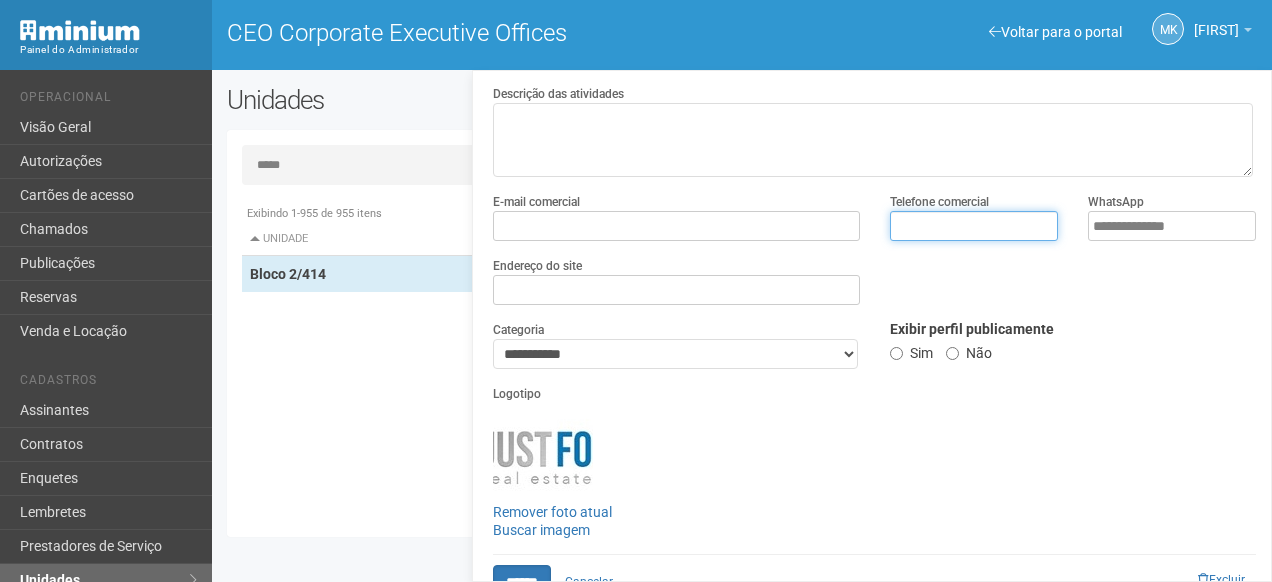 scroll, scrollTop: 436, scrollLeft: 0, axis: vertical 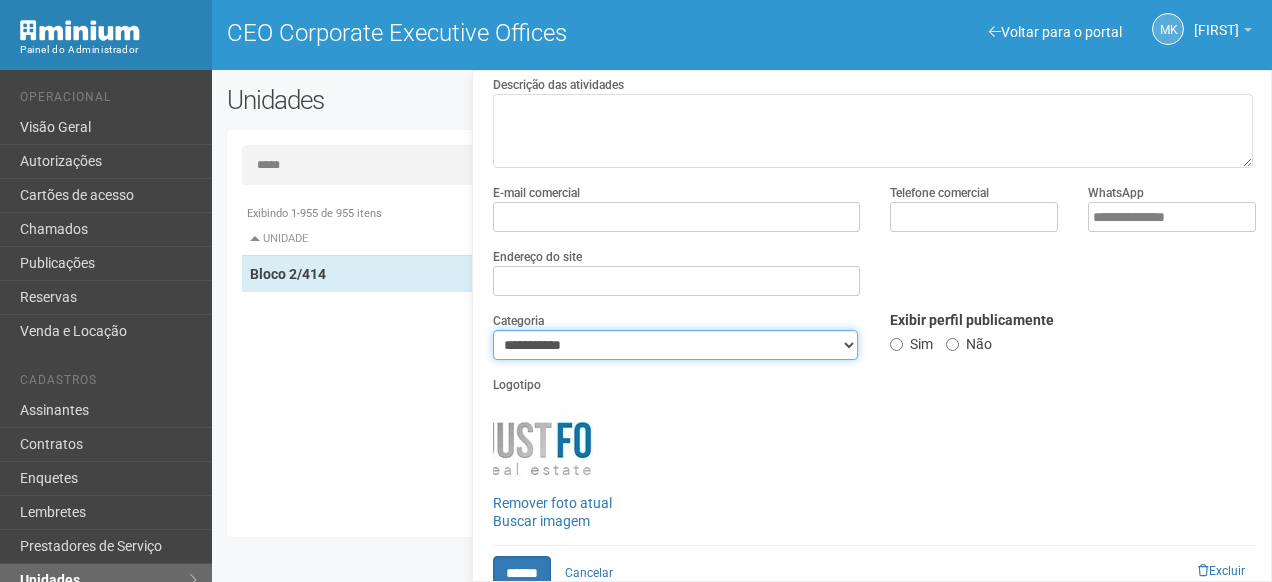 click on "**********" at bounding box center (675, 345) 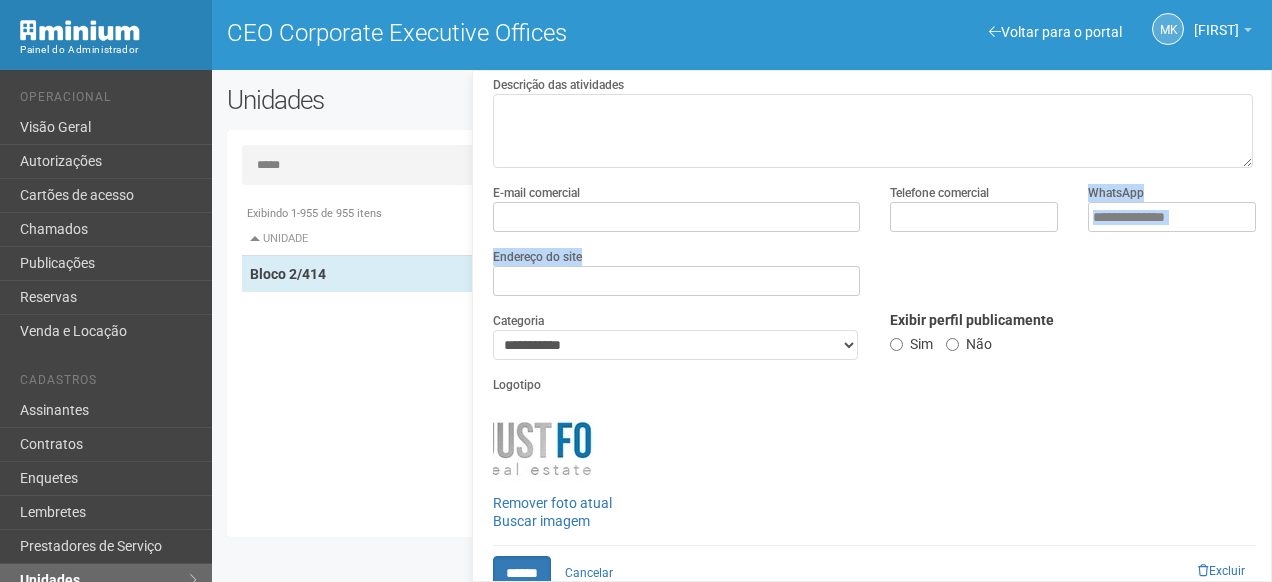 drag, startPoint x: 873, startPoint y: 200, endPoint x: 865, endPoint y: 262, distance: 62.514 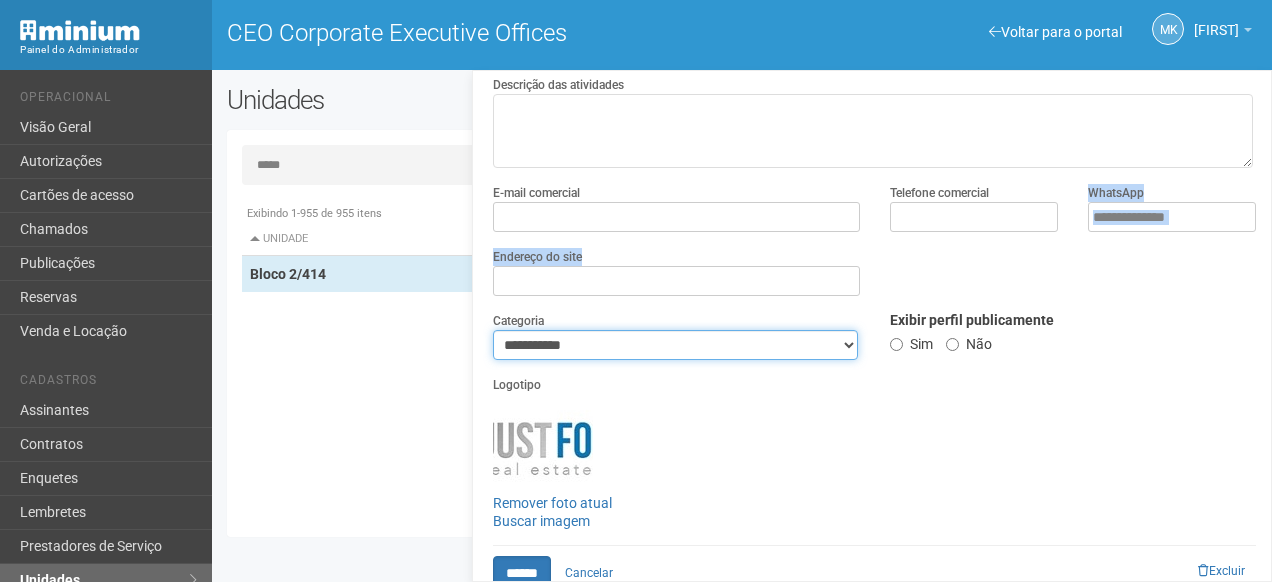 click on "**********" at bounding box center (675, 345) 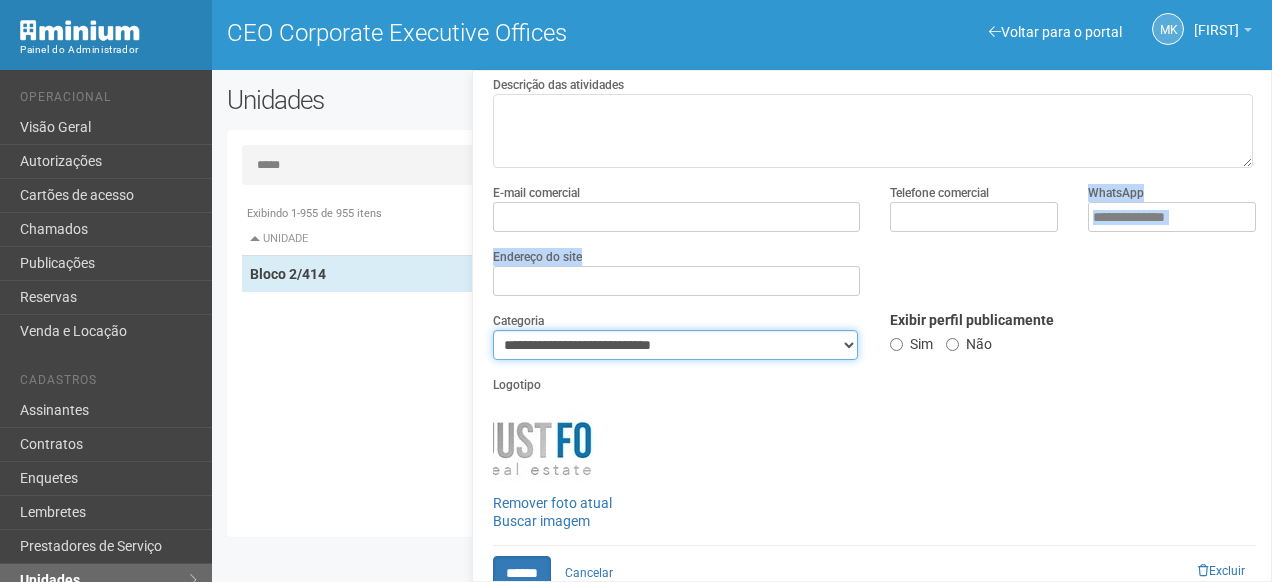 click on "**********" at bounding box center [675, 345] 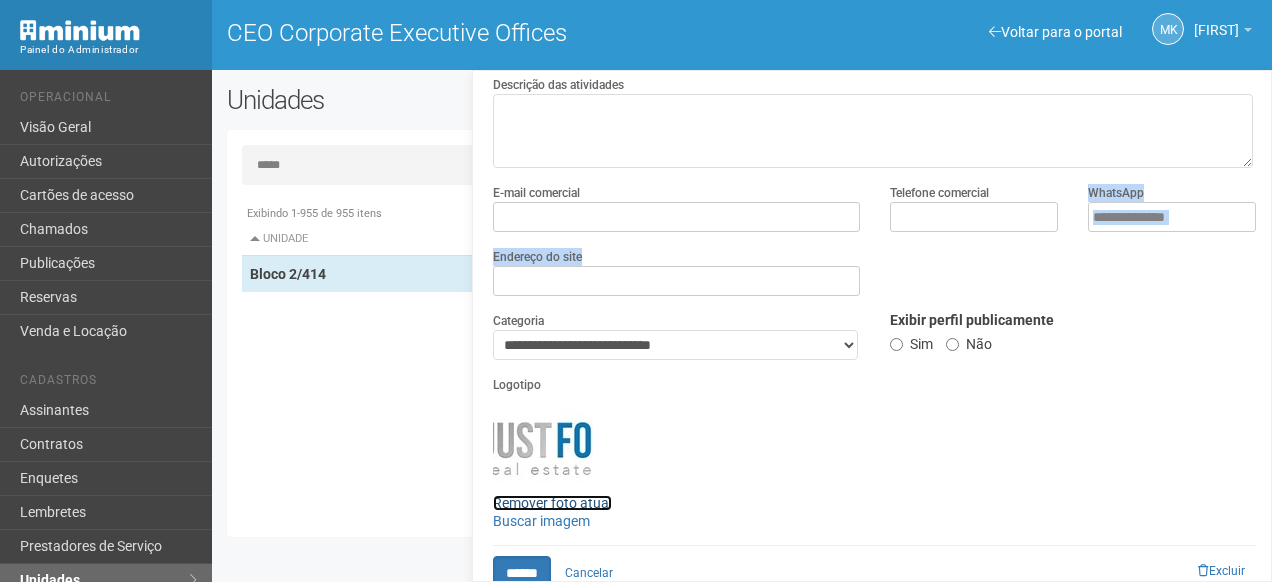 click on "Remover foto atual" at bounding box center [552, 503] 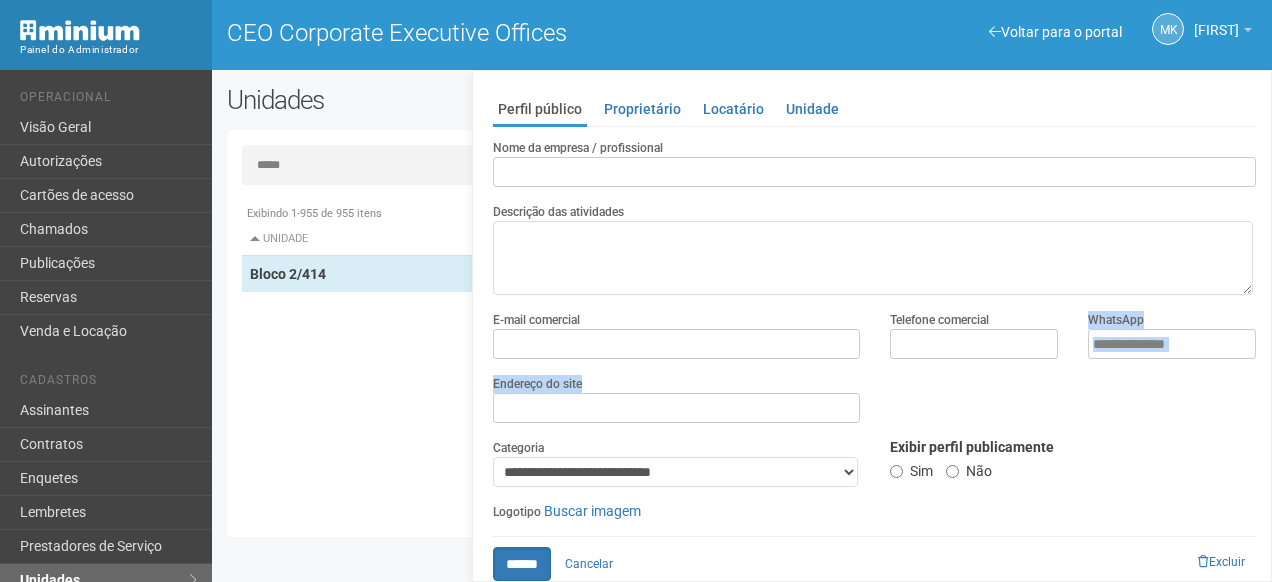 scroll, scrollTop: 300, scrollLeft: 0, axis: vertical 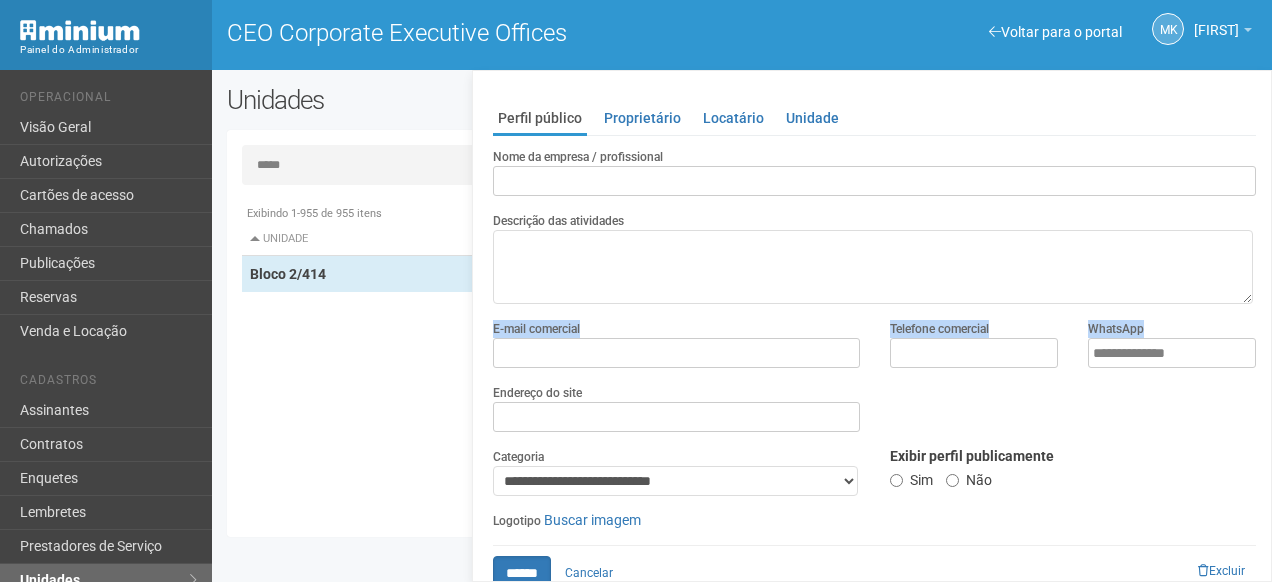 drag, startPoint x: 1271, startPoint y: 297, endPoint x: 1253, endPoint y: 365, distance: 70.34202 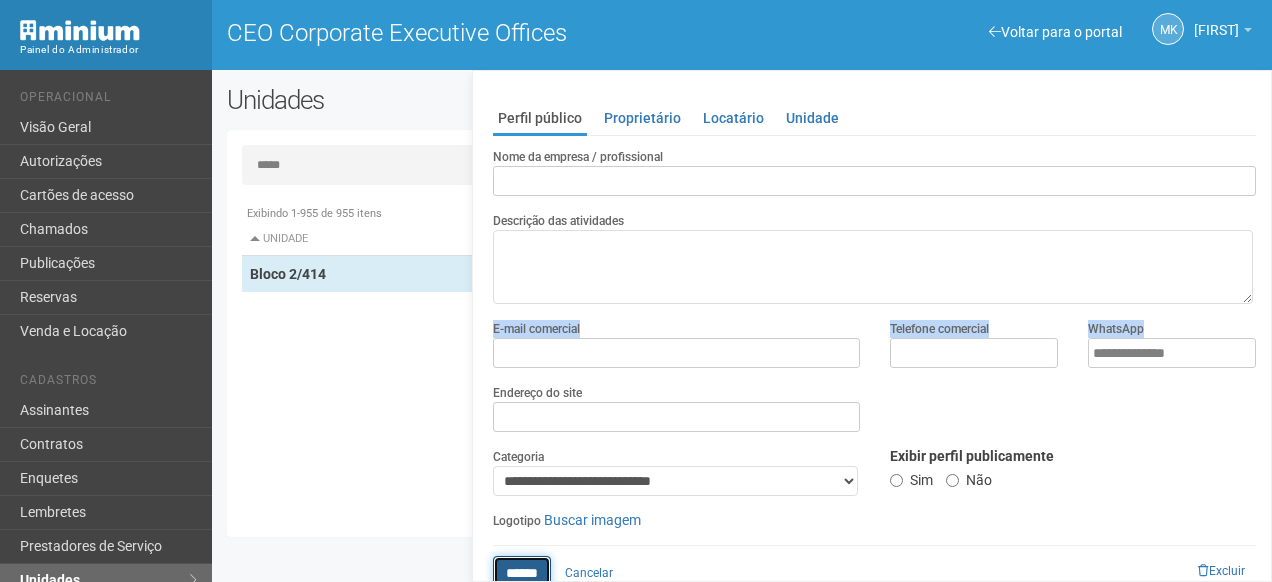 click on "******" at bounding box center [522, 573] 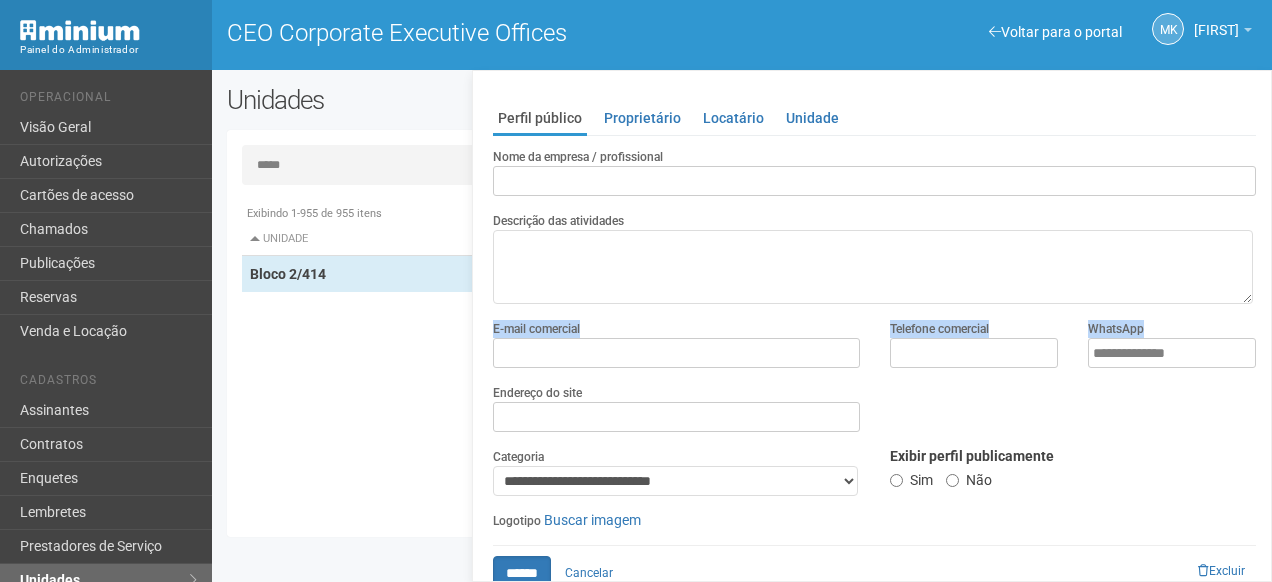 type on "**********" 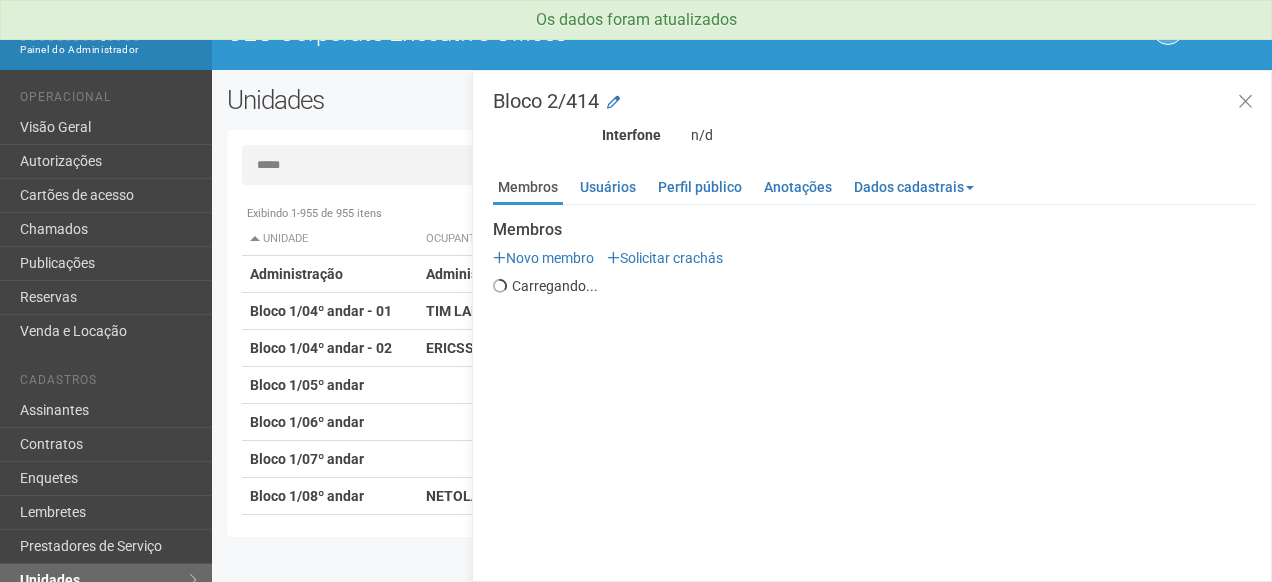 scroll, scrollTop: 0, scrollLeft: 0, axis: both 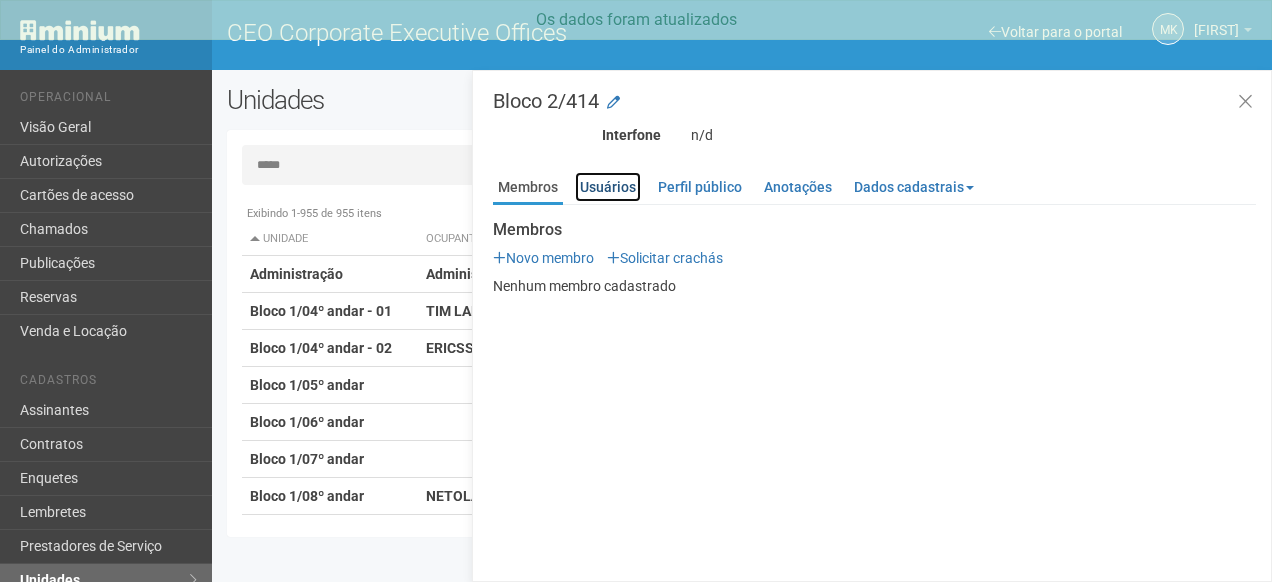 click on "Usuários" at bounding box center [608, 187] 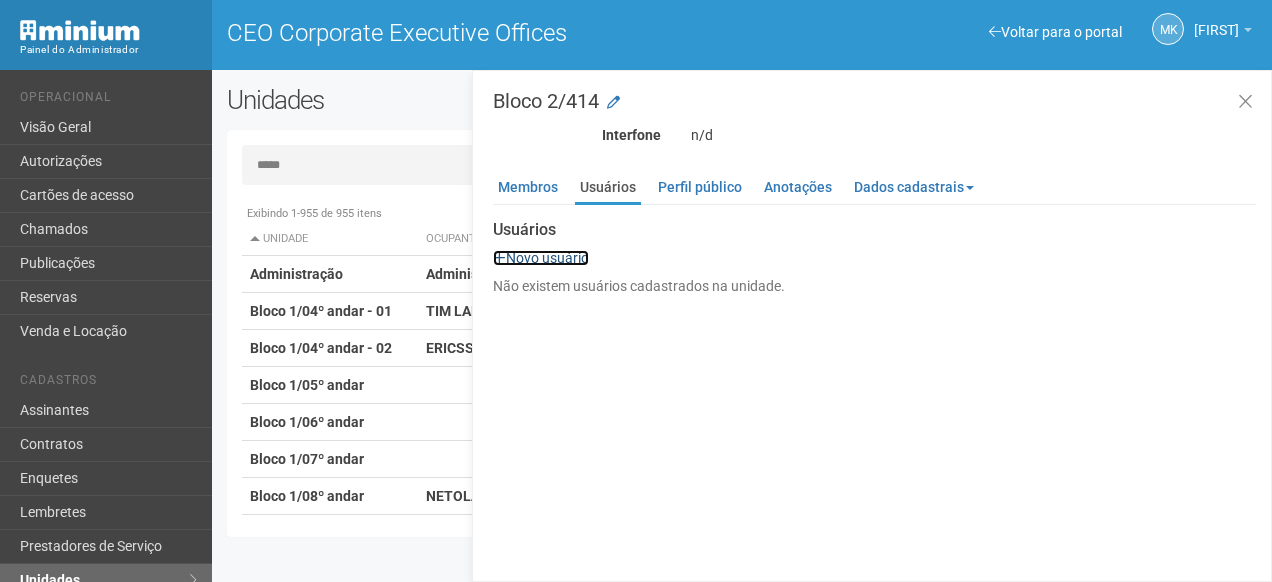 click on "Novo usuário" at bounding box center [541, 258] 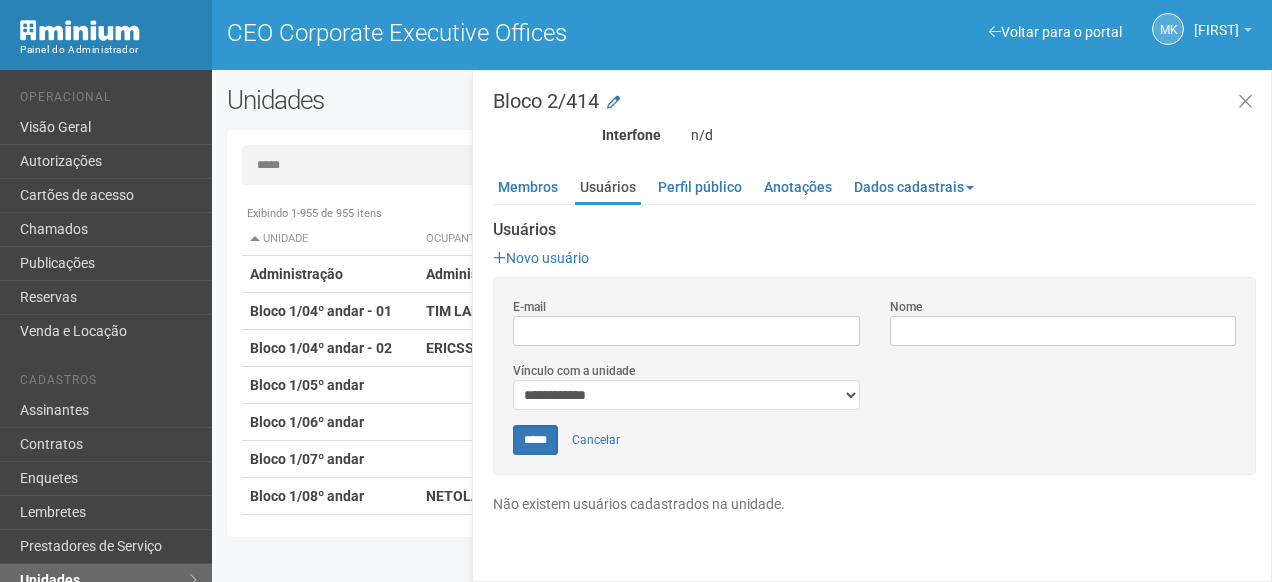 scroll, scrollTop: 0, scrollLeft: 0, axis: both 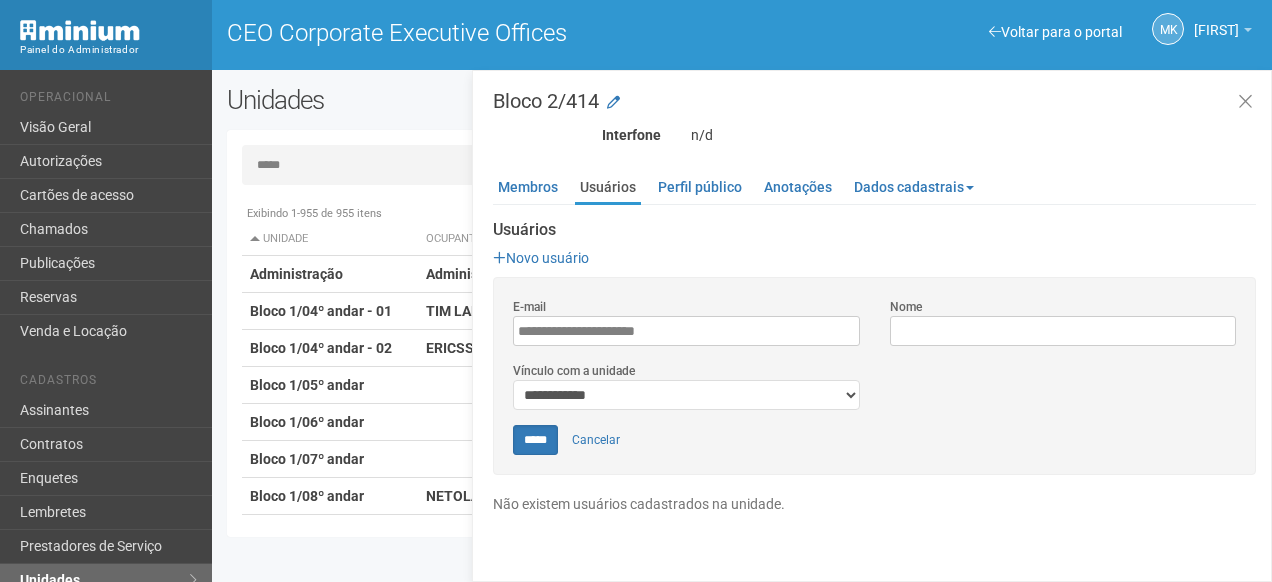 type on "**********" 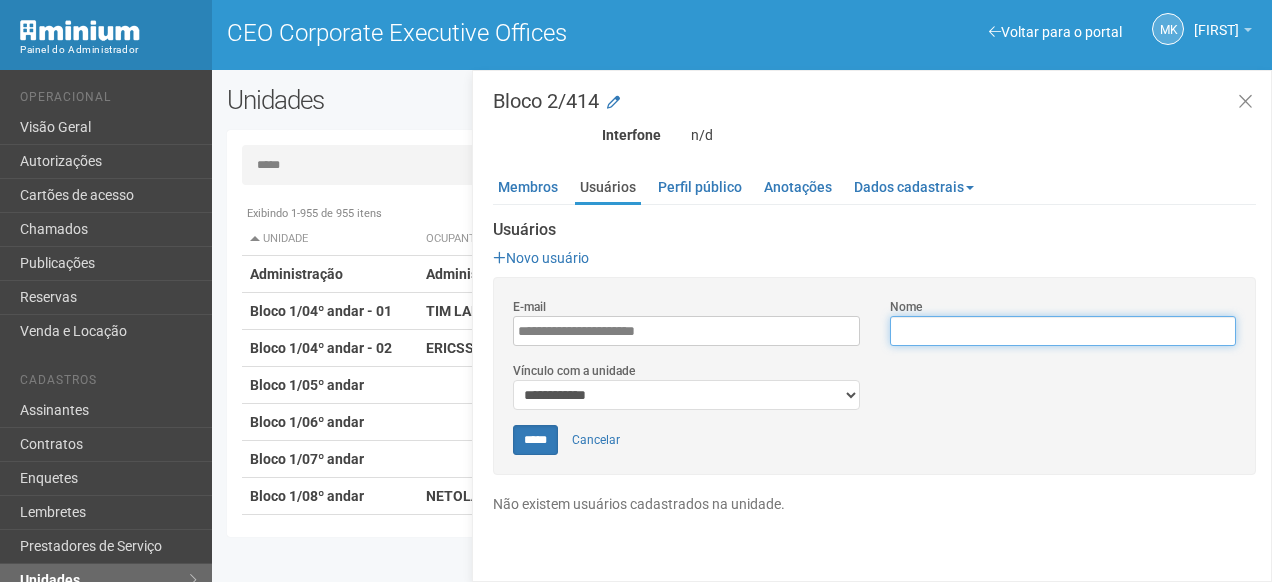 click on "Nome" at bounding box center (1063, 331) 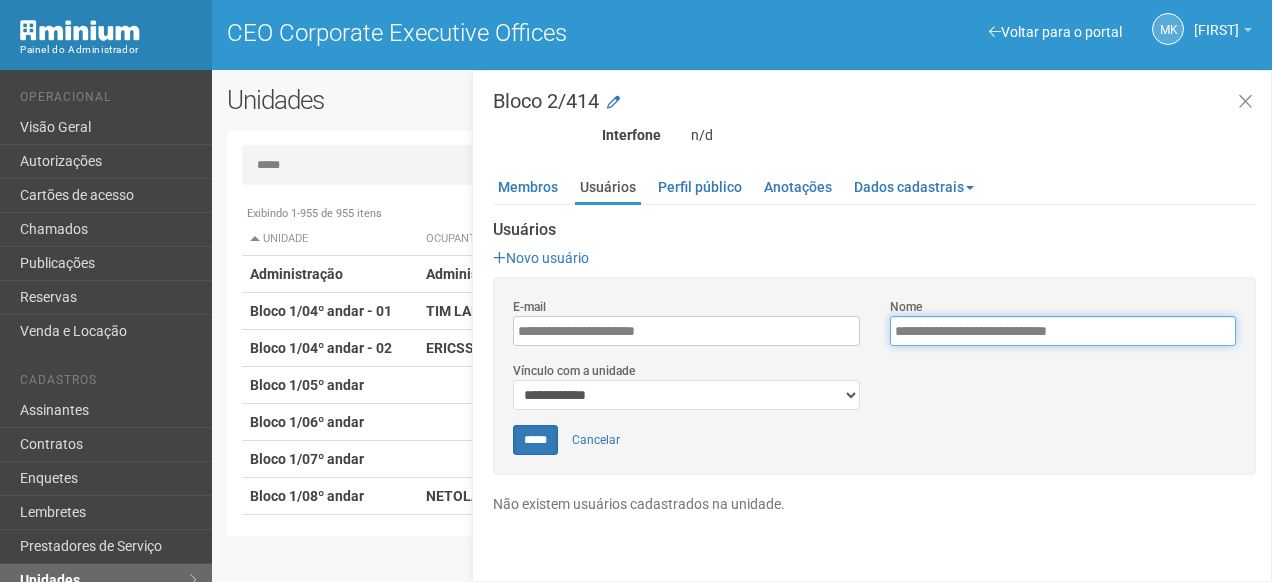 type on "**********" 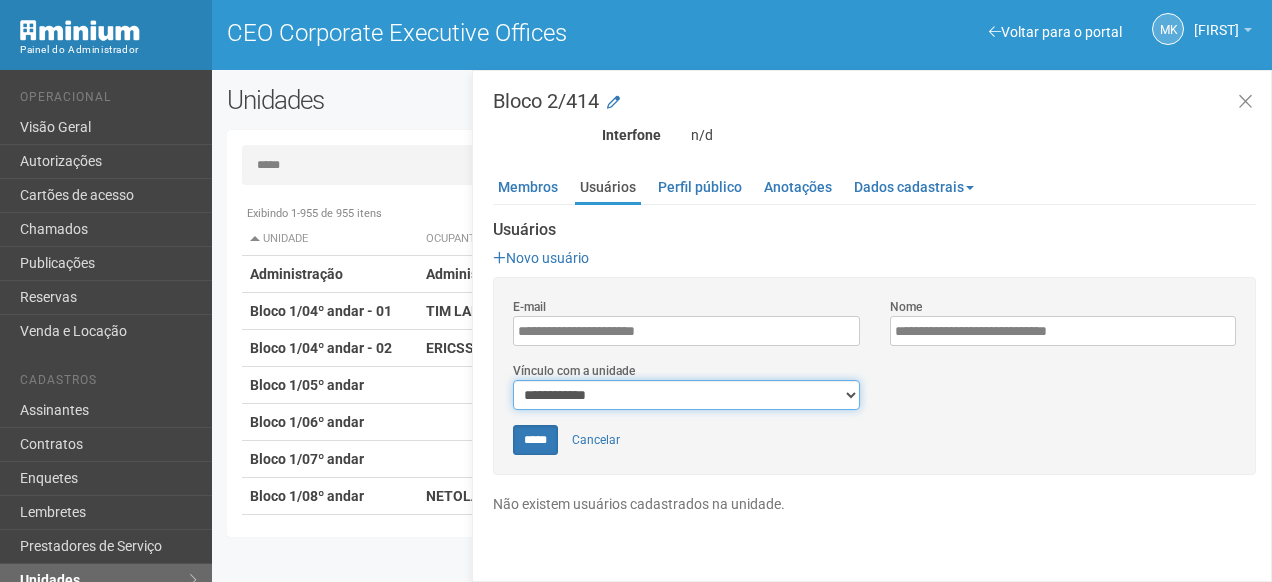 drag, startPoint x: 774, startPoint y: 385, endPoint x: 750, endPoint y: 409, distance: 33.941124 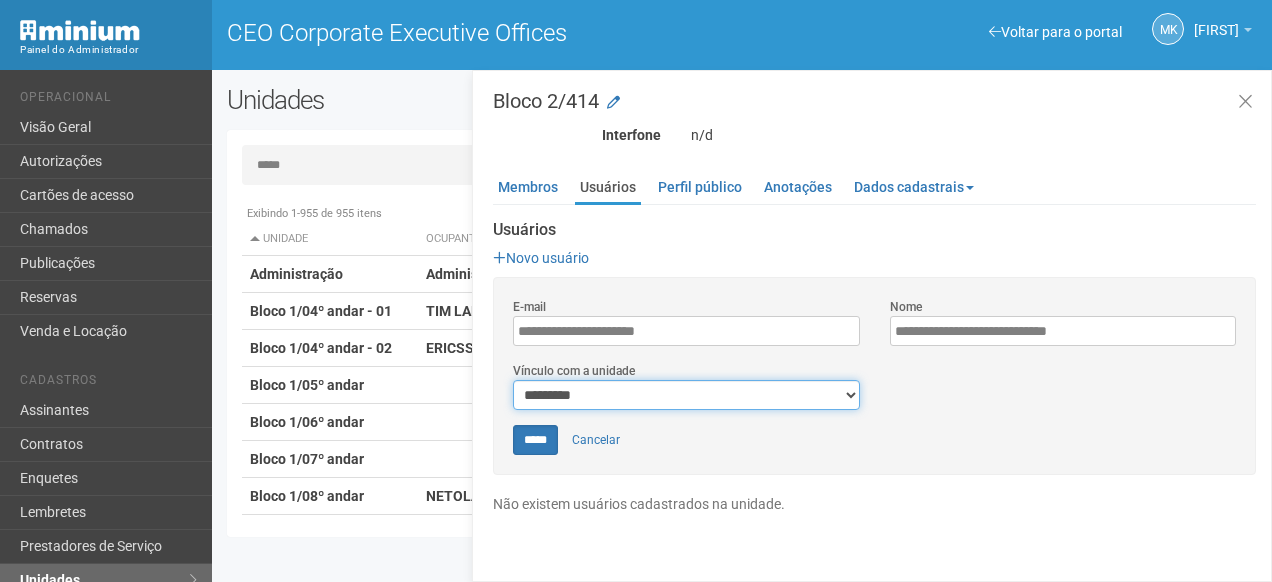 click on "**********" at bounding box center [686, 395] 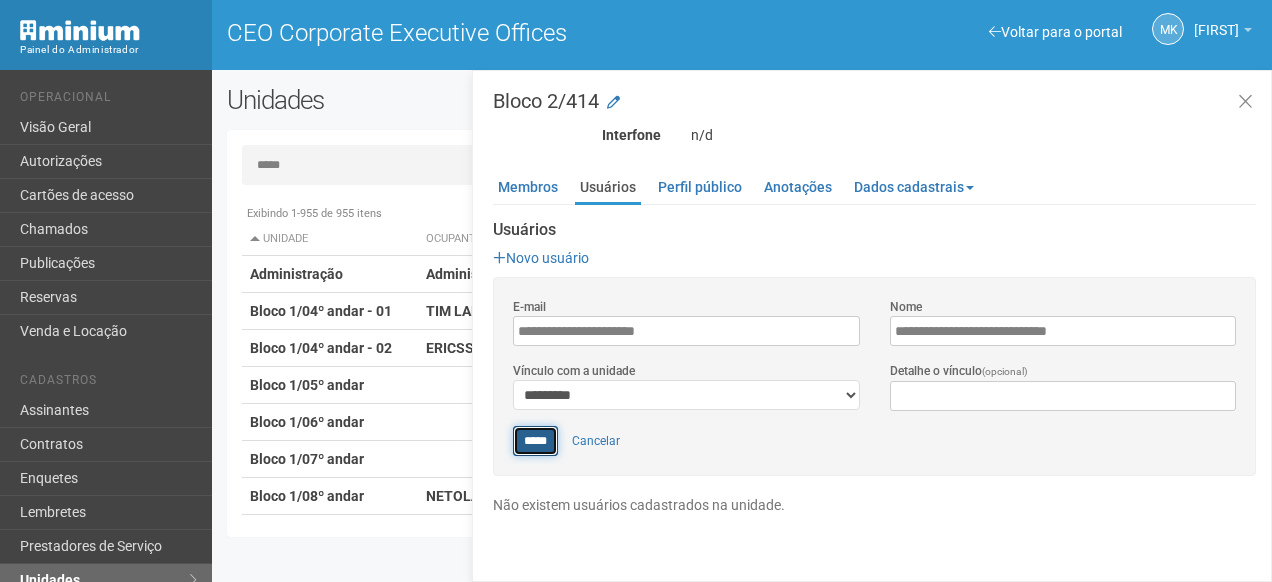 click on "*****" at bounding box center (535, 441) 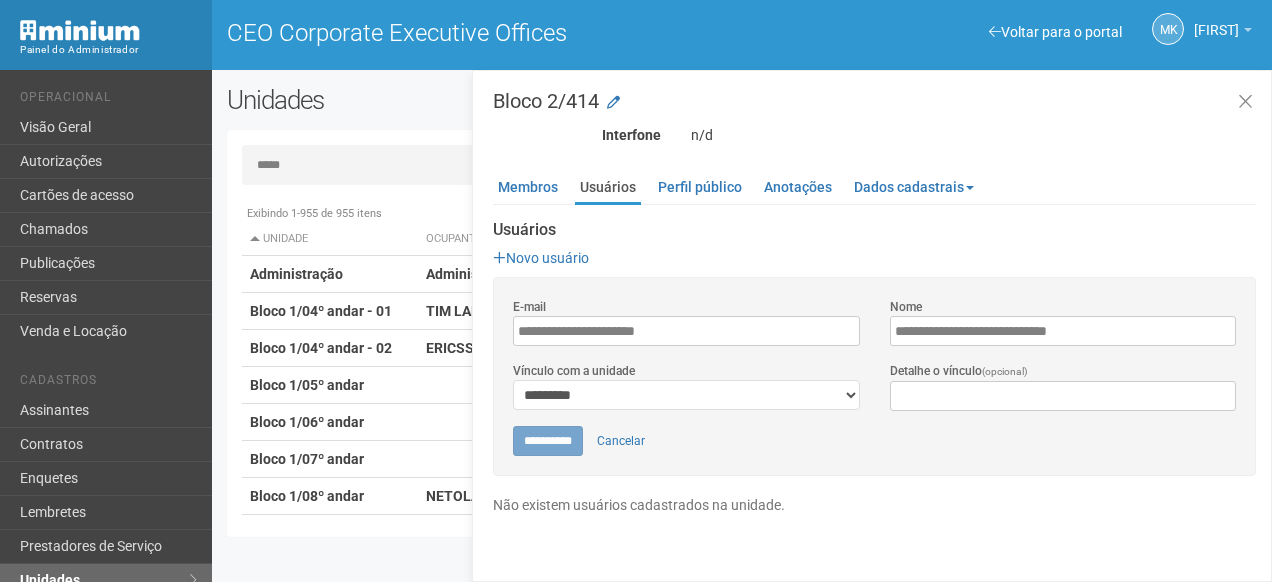 type on "*****" 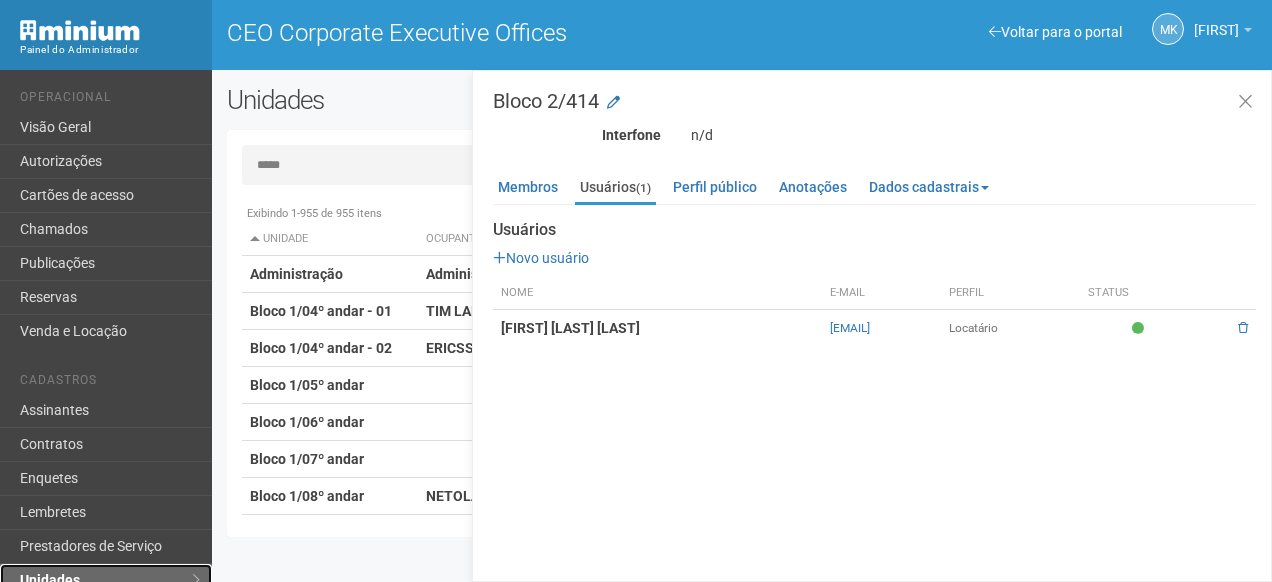 click on "Unidades" at bounding box center [106, 581] 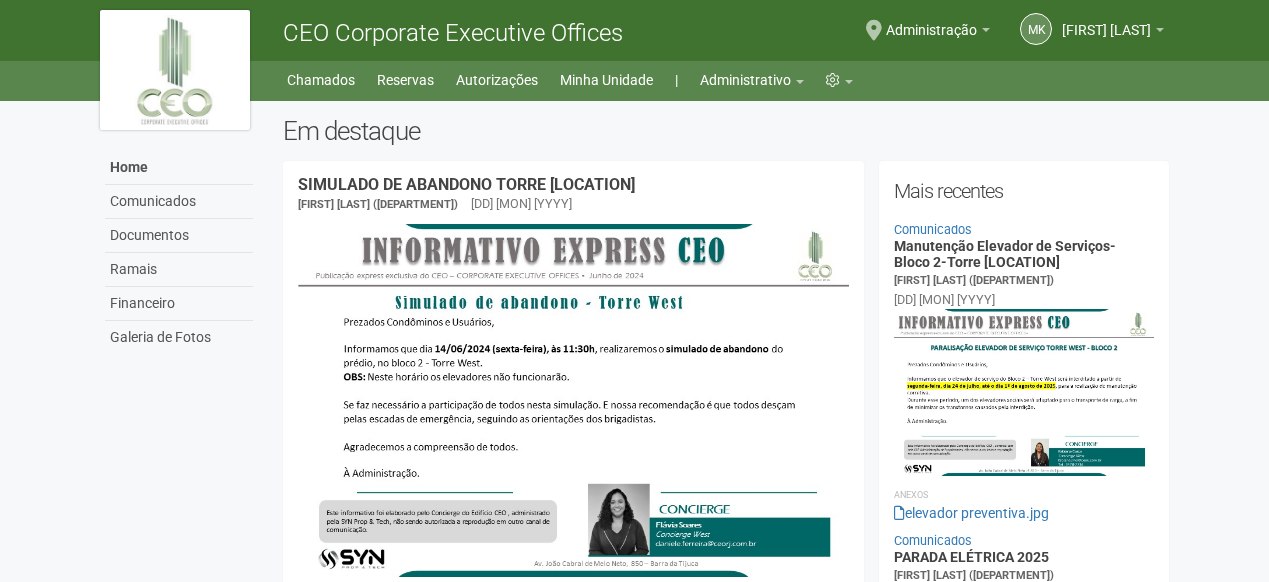 scroll, scrollTop: 0, scrollLeft: 0, axis: both 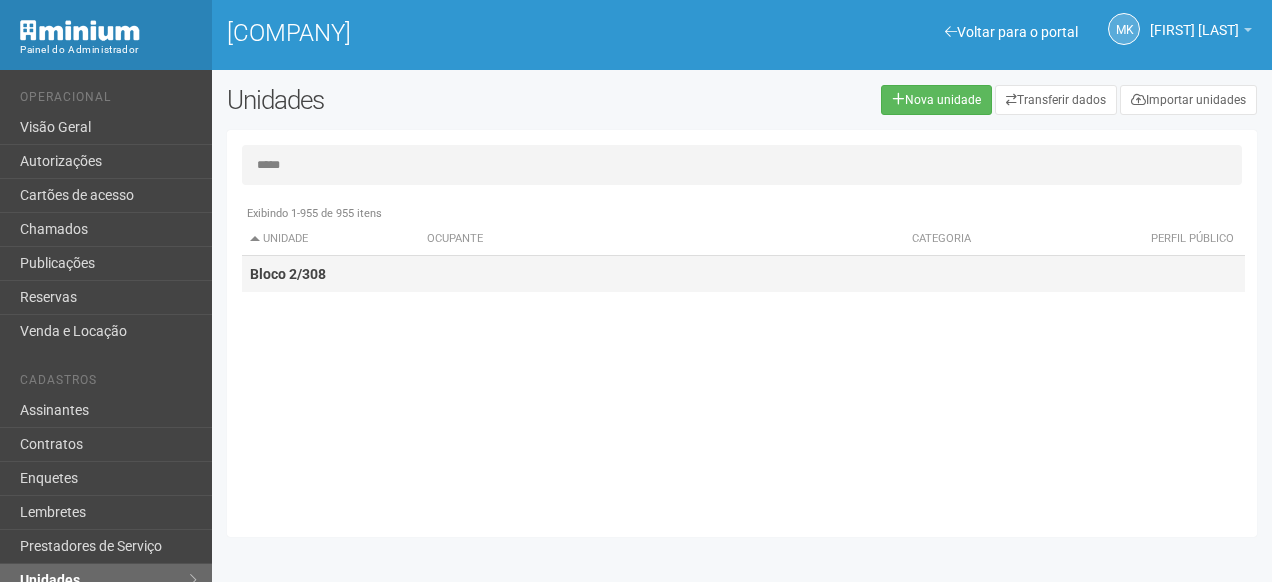 type on "*****" 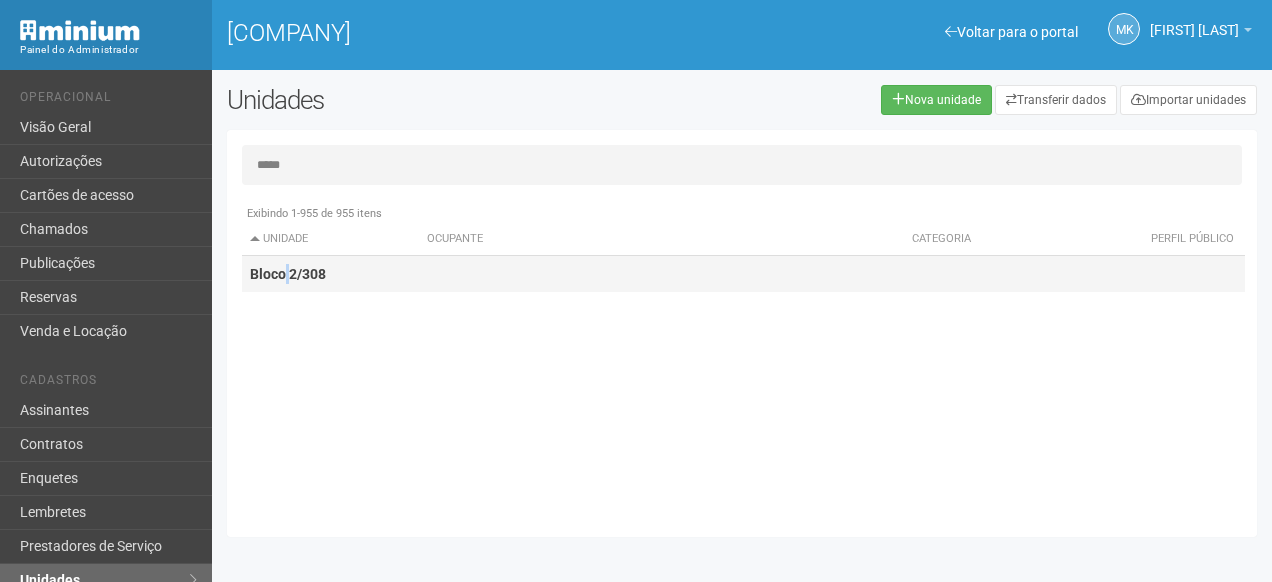 click on "Bloco 2/308" at bounding box center (288, 274) 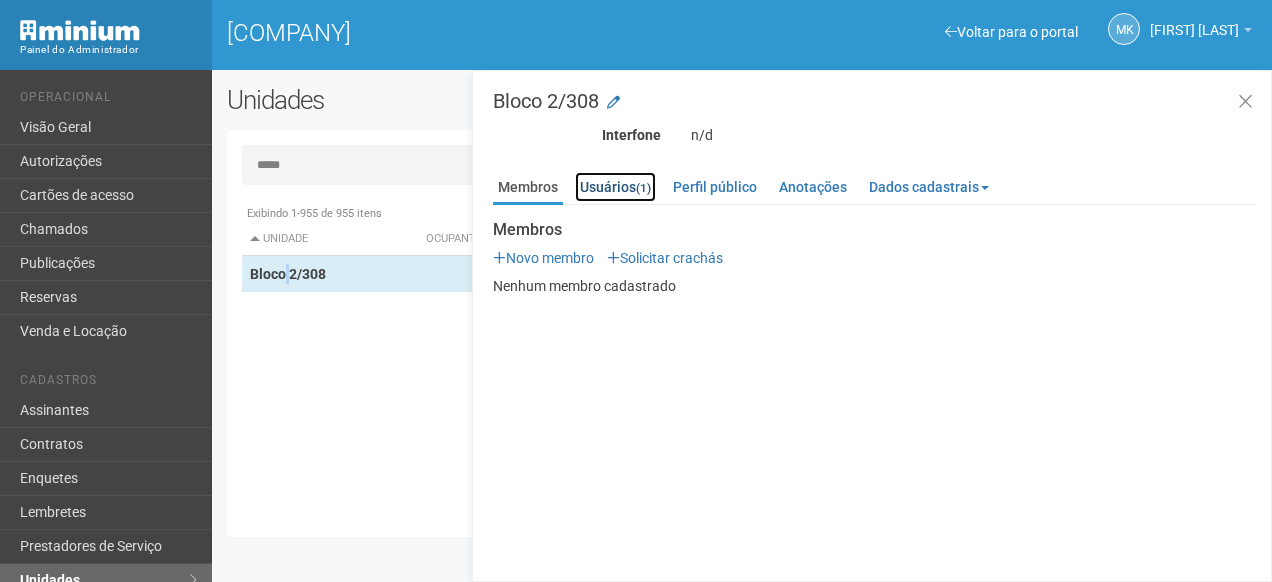 click on "Usuários  (1)" at bounding box center (615, 187) 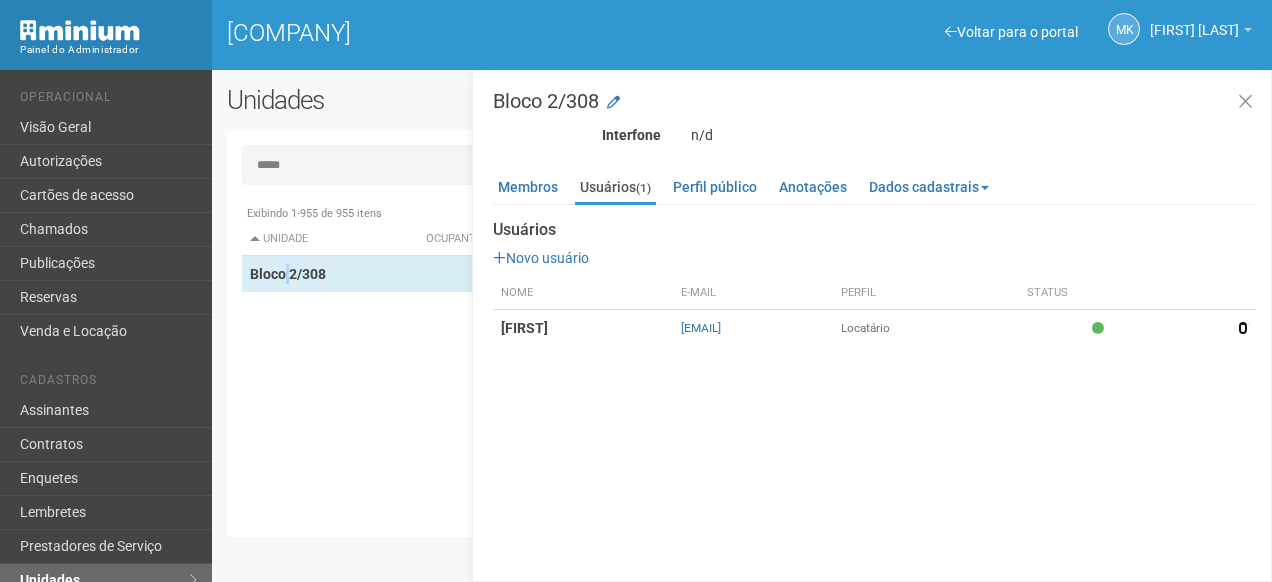 click at bounding box center (1243, 328) 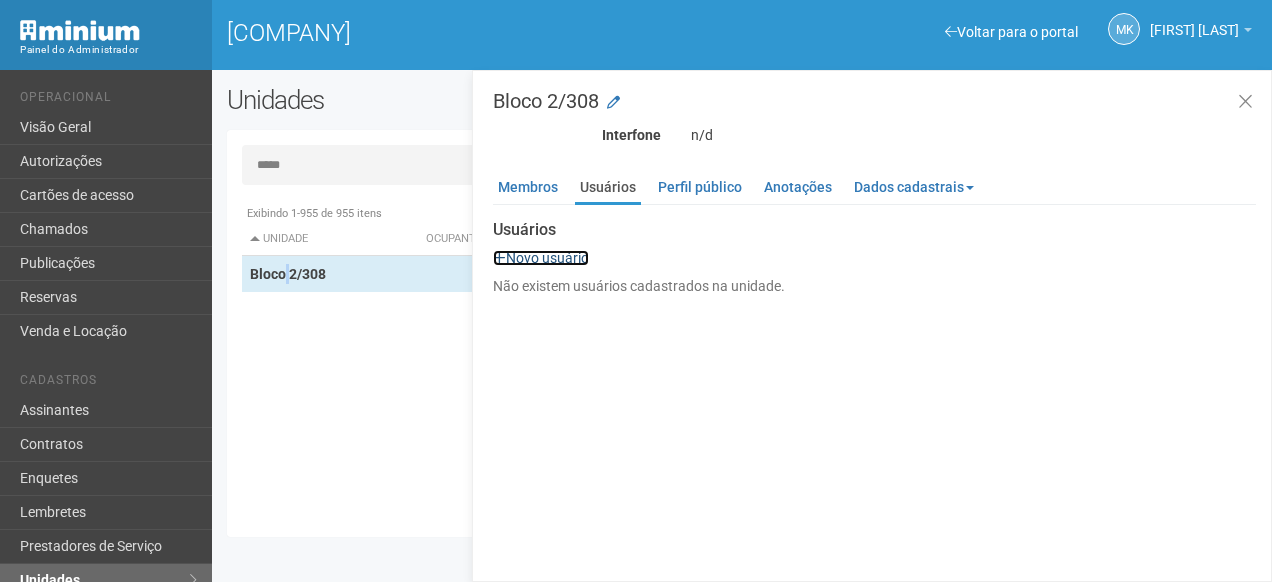 click on "Novo usuário" at bounding box center [541, 258] 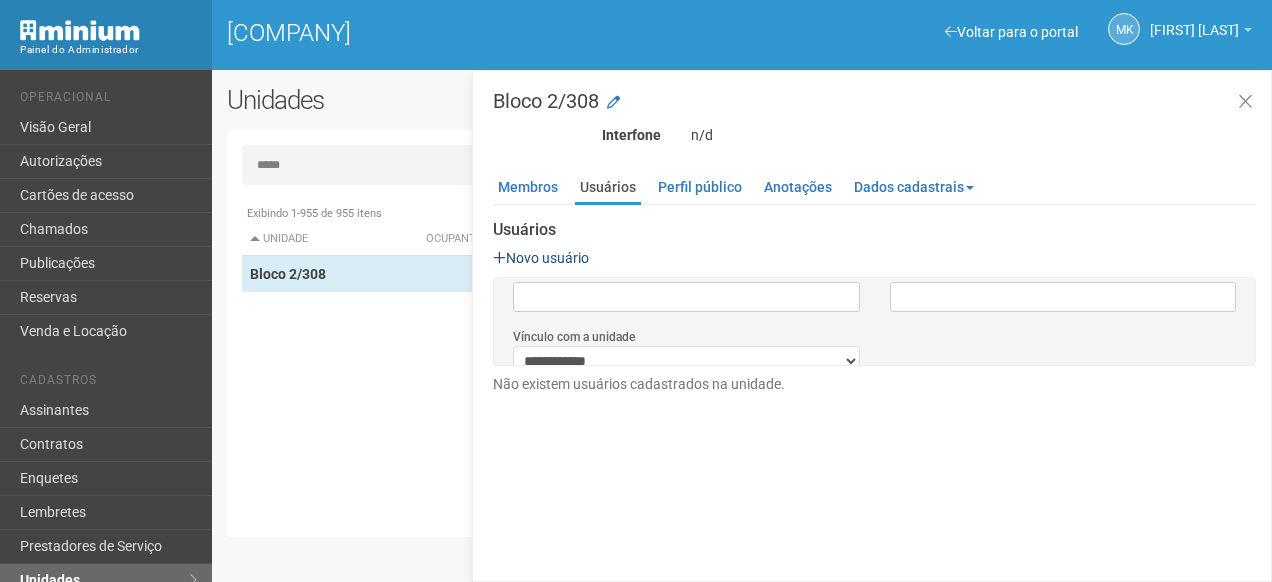 scroll, scrollTop: 0, scrollLeft: 0, axis: both 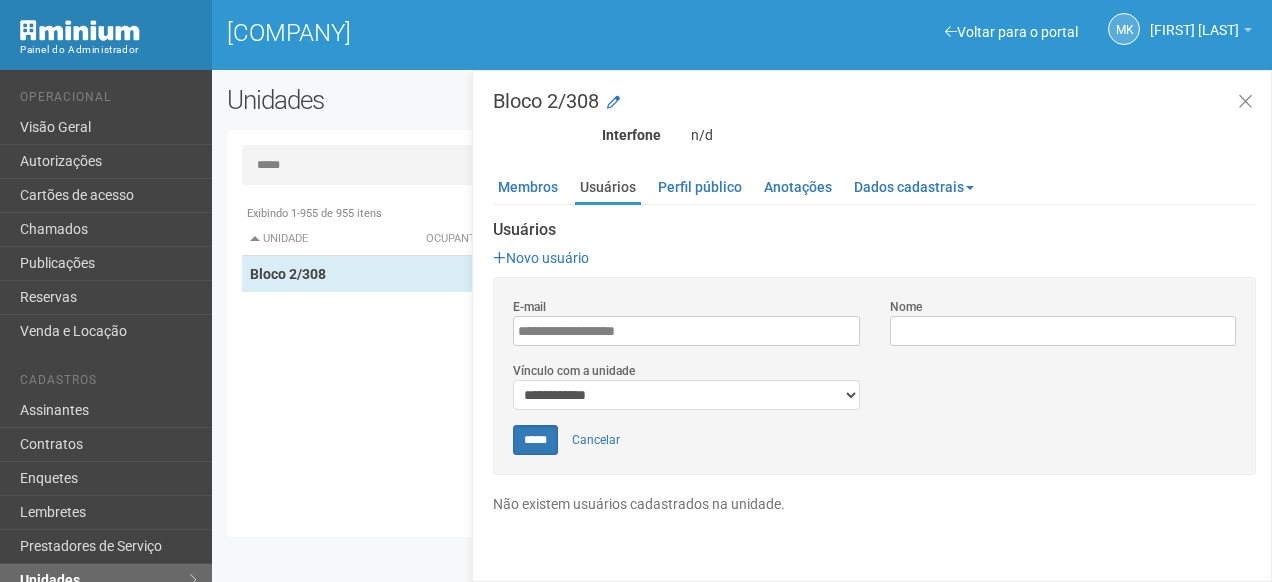 type on "**********" 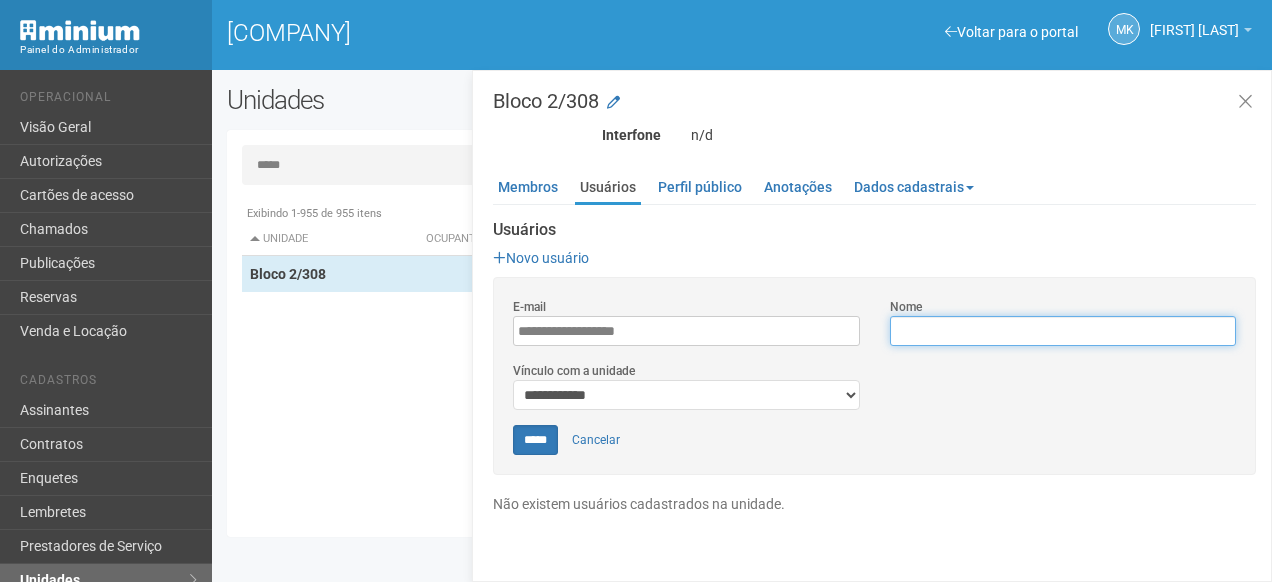 click on "Nome" at bounding box center (1063, 331) 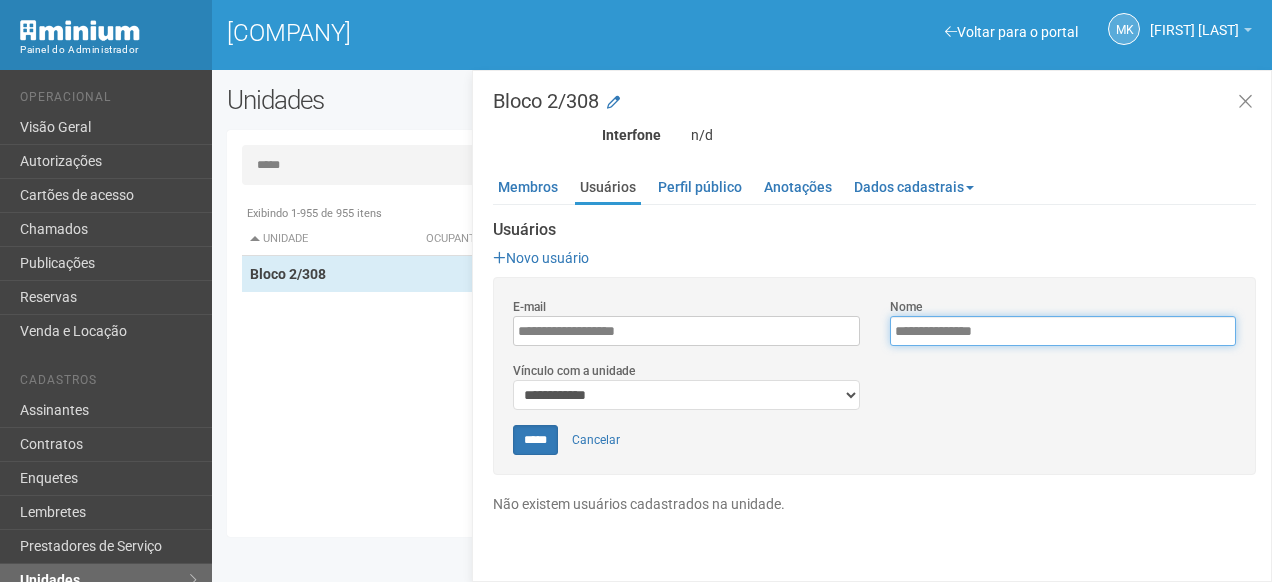 type on "**********" 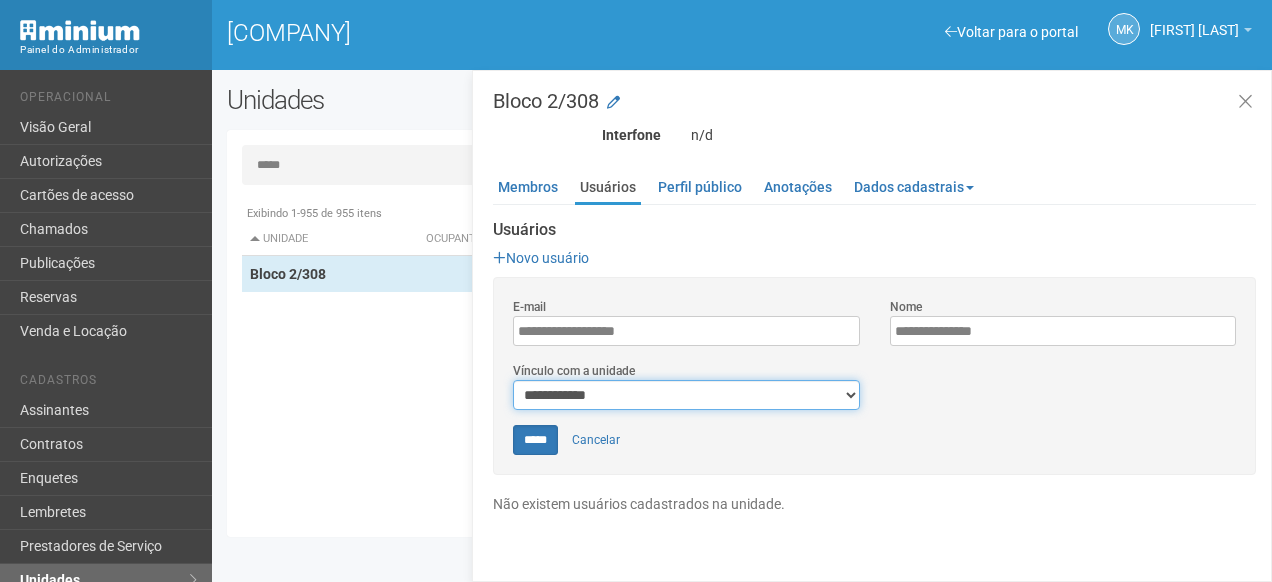 drag, startPoint x: 693, startPoint y: 391, endPoint x: 683, endPoint y: 402, distance: 14.866069 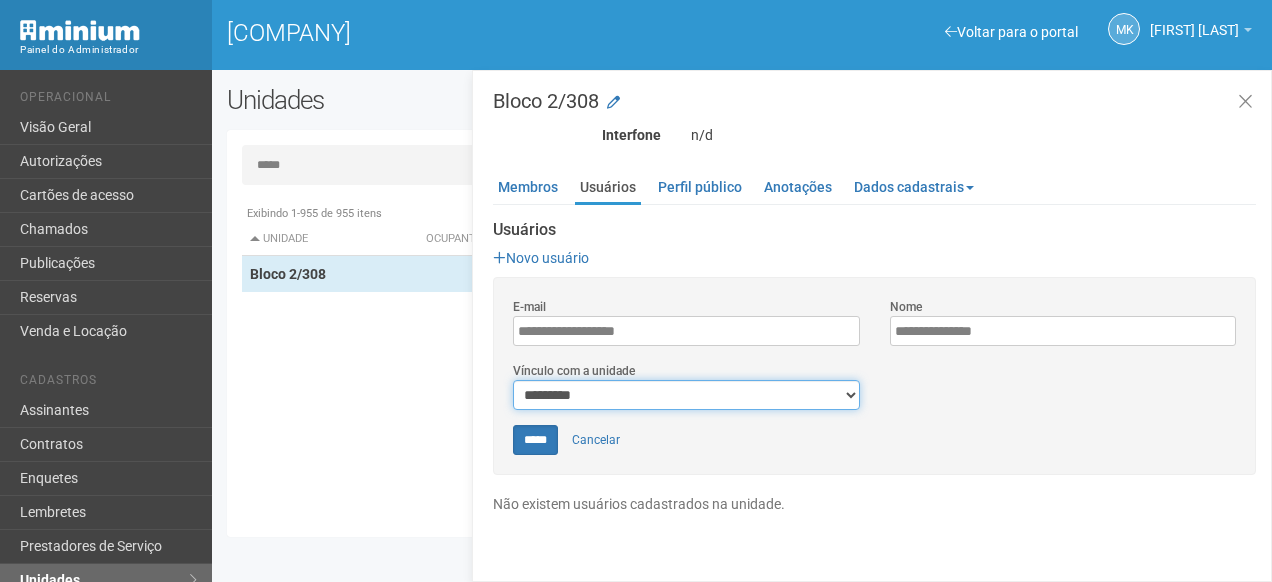 click on "**********" at bounding box center [686, 395] 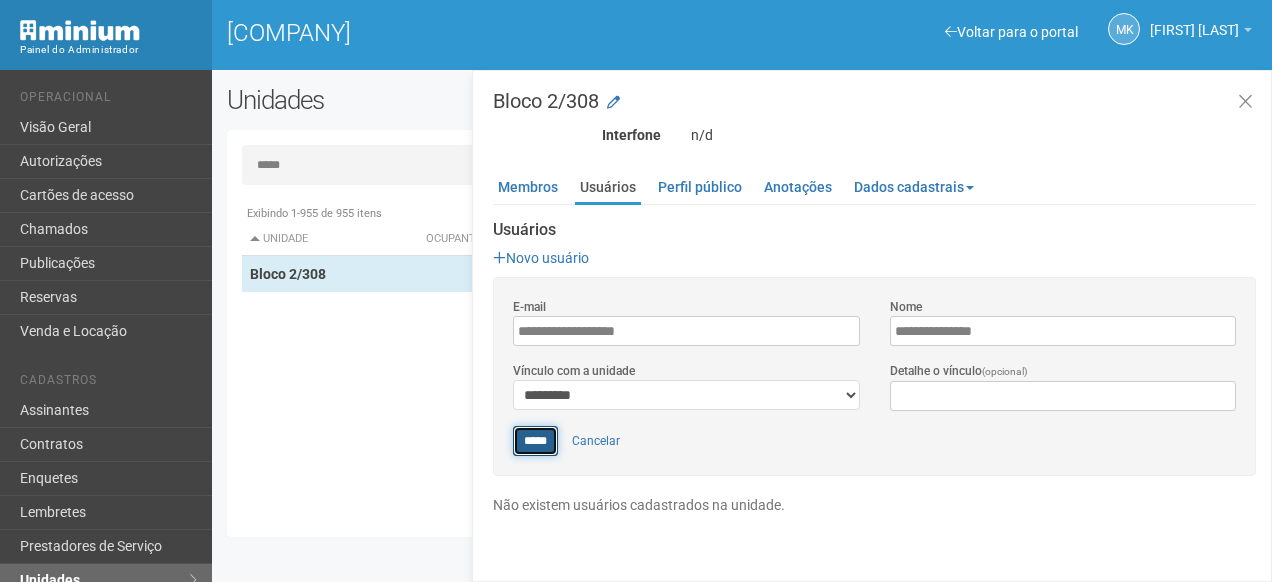 click on "*****" at bounding box center (535, 441) 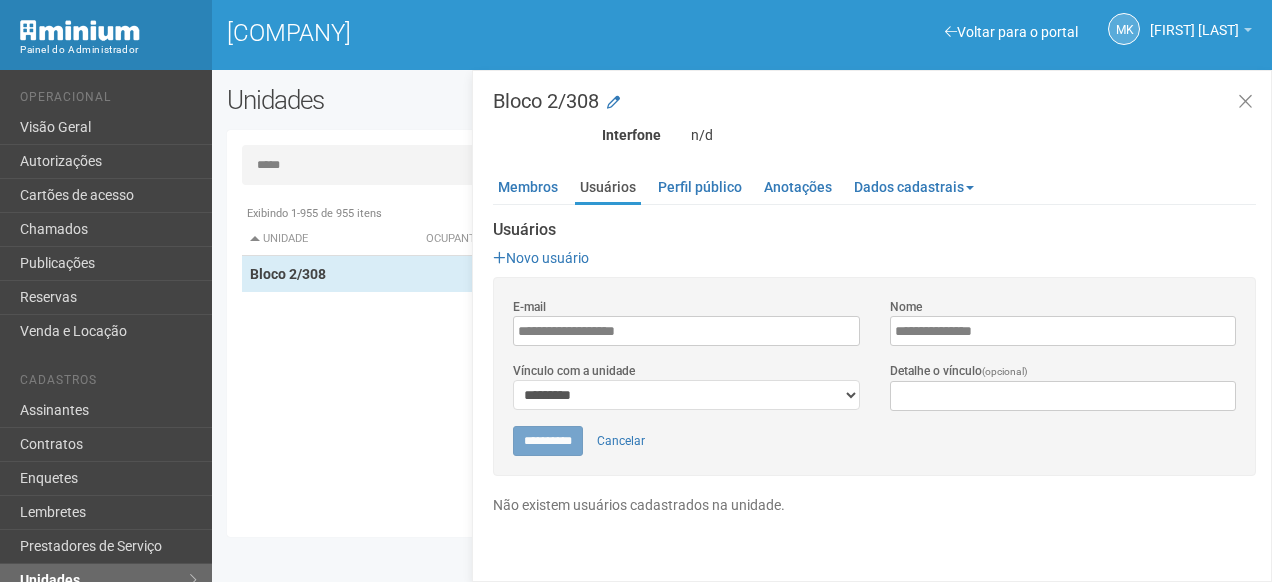 type on "*****" 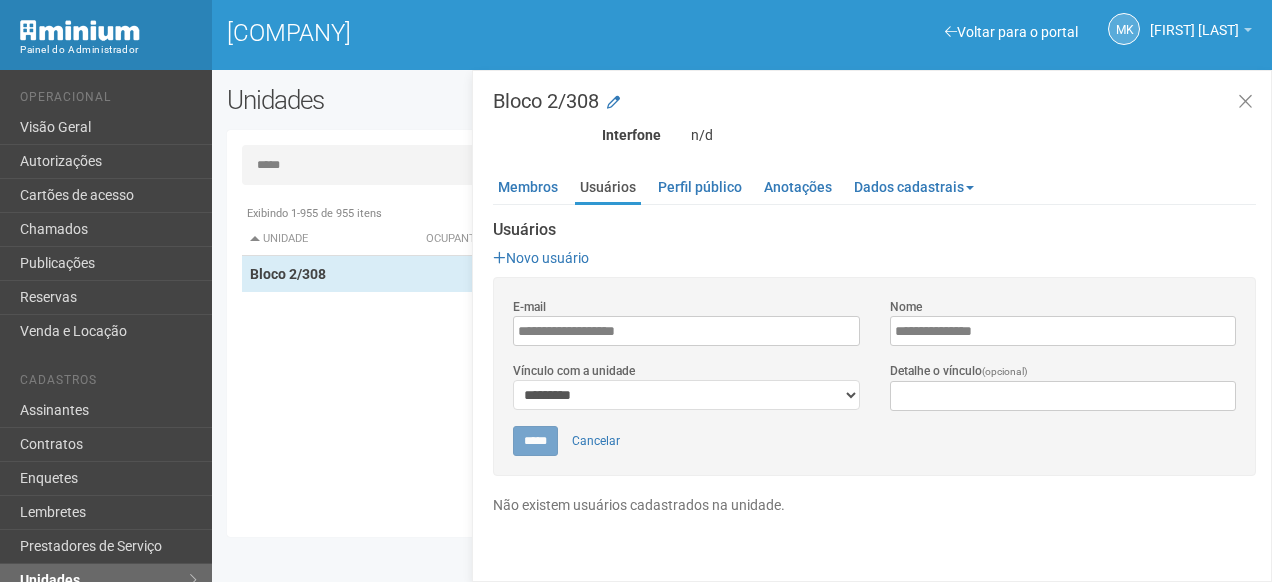 scroll, scrollTop: 0, scrollLeft: 0, axis: both 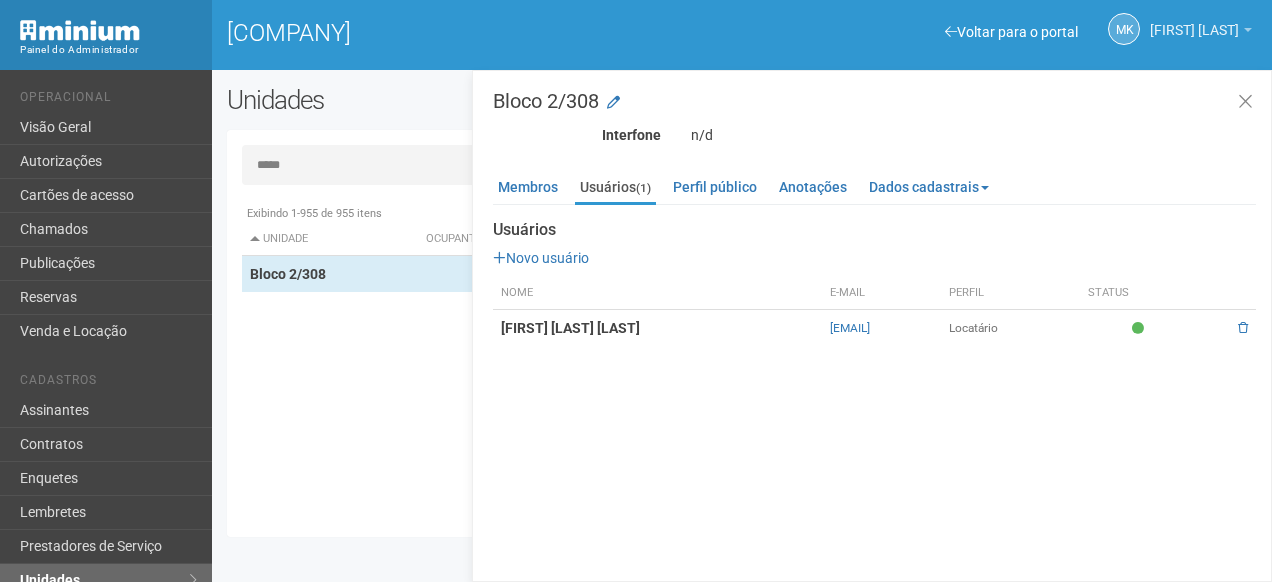 click on "[FIRST]" at bounding box center (1194, 20) 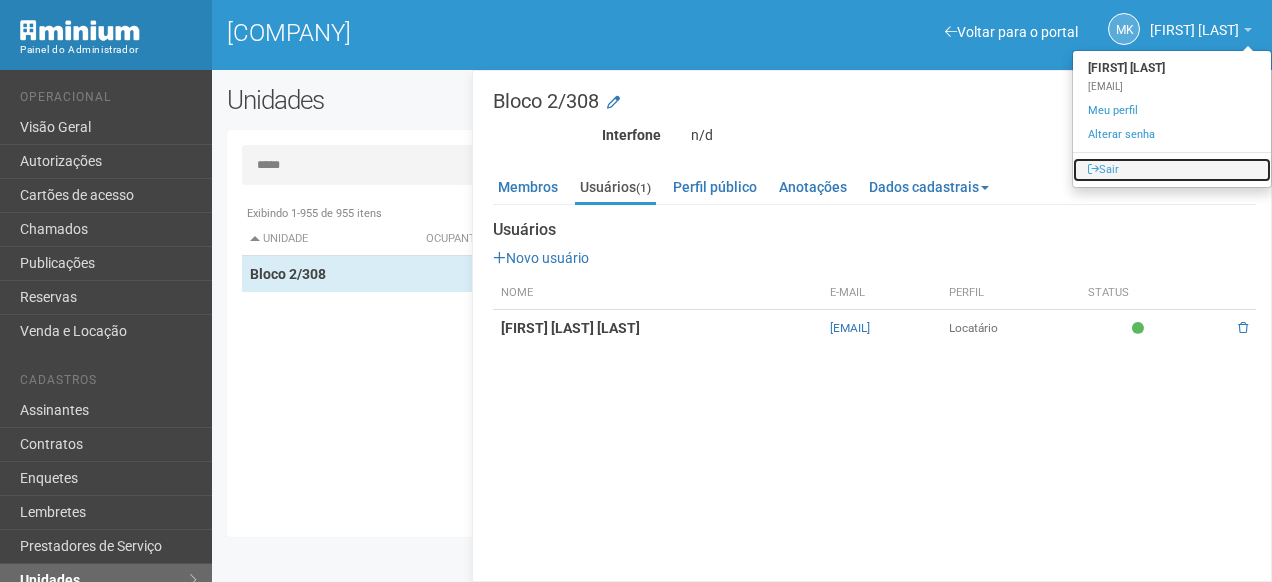 click on "Sair" at bounding box center (1172, 170) 